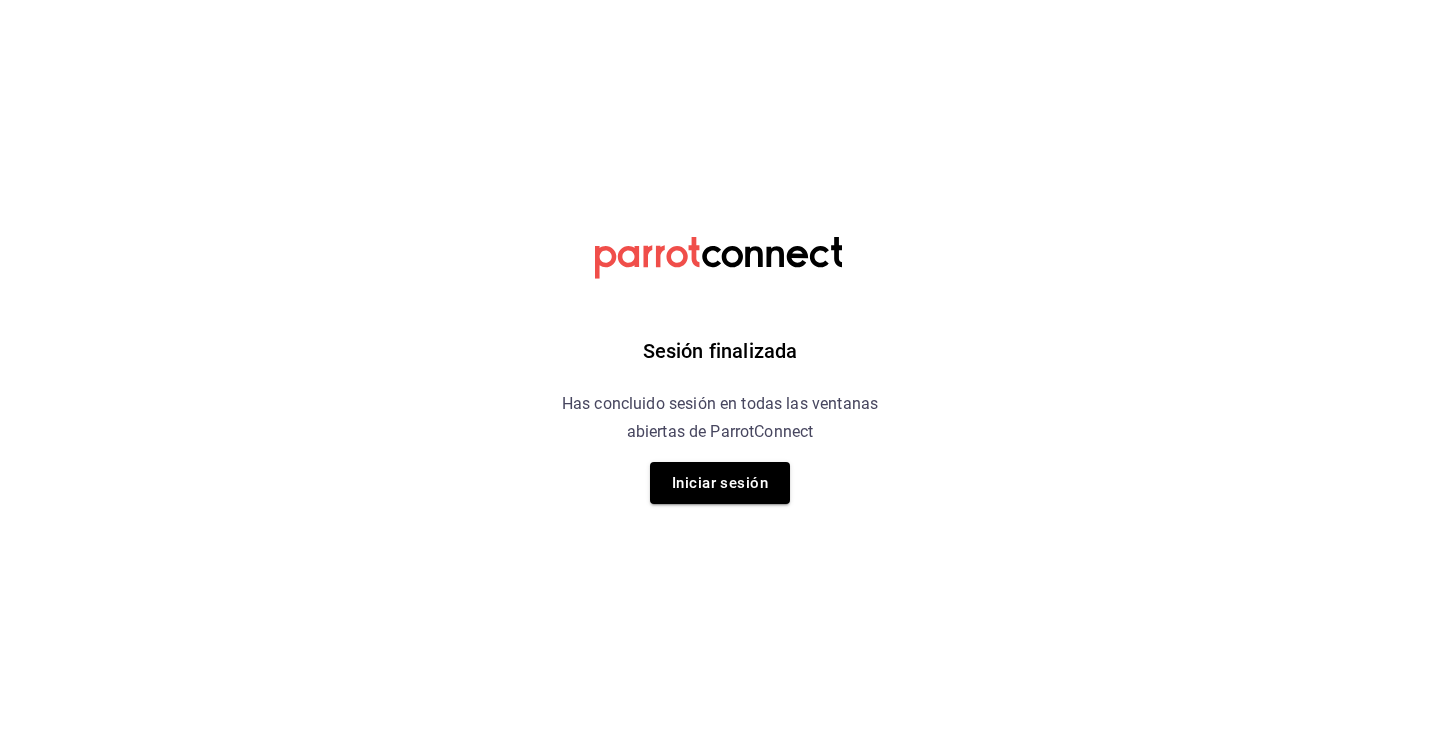 scroll, scrollTop: 0, scrollLeft: 0, axis: both 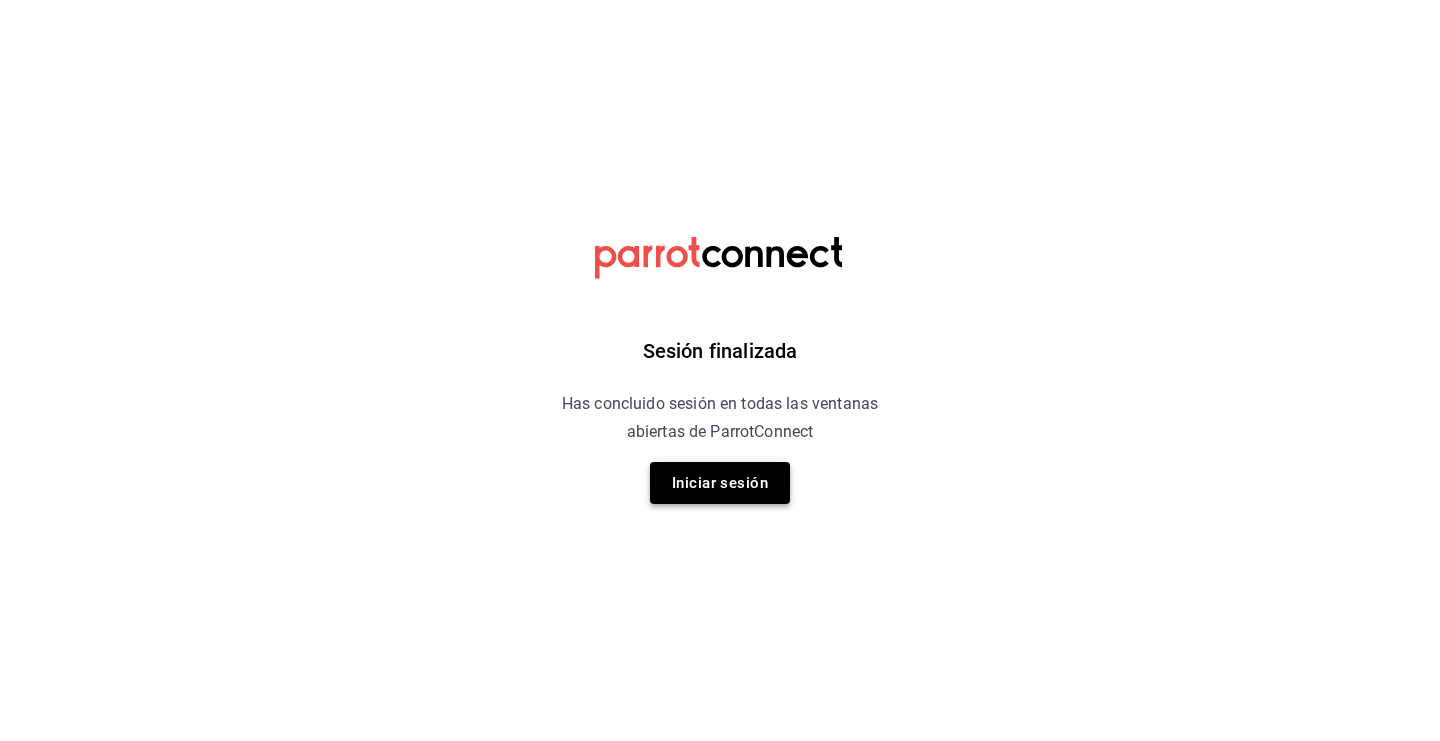 click on "Iniciar sesión" at bounding box center (720, 483) 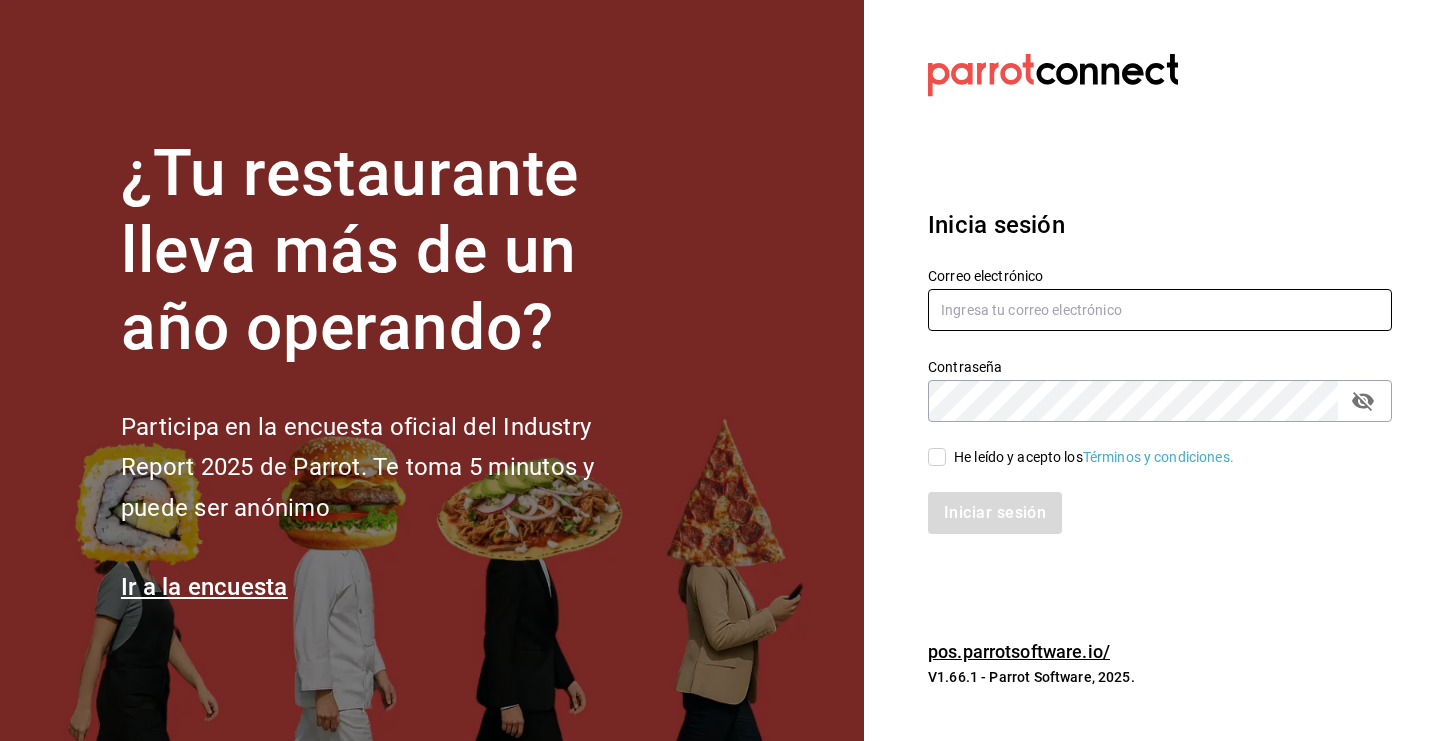 type on "kristoferdanielbautistamartine@gmail.com" 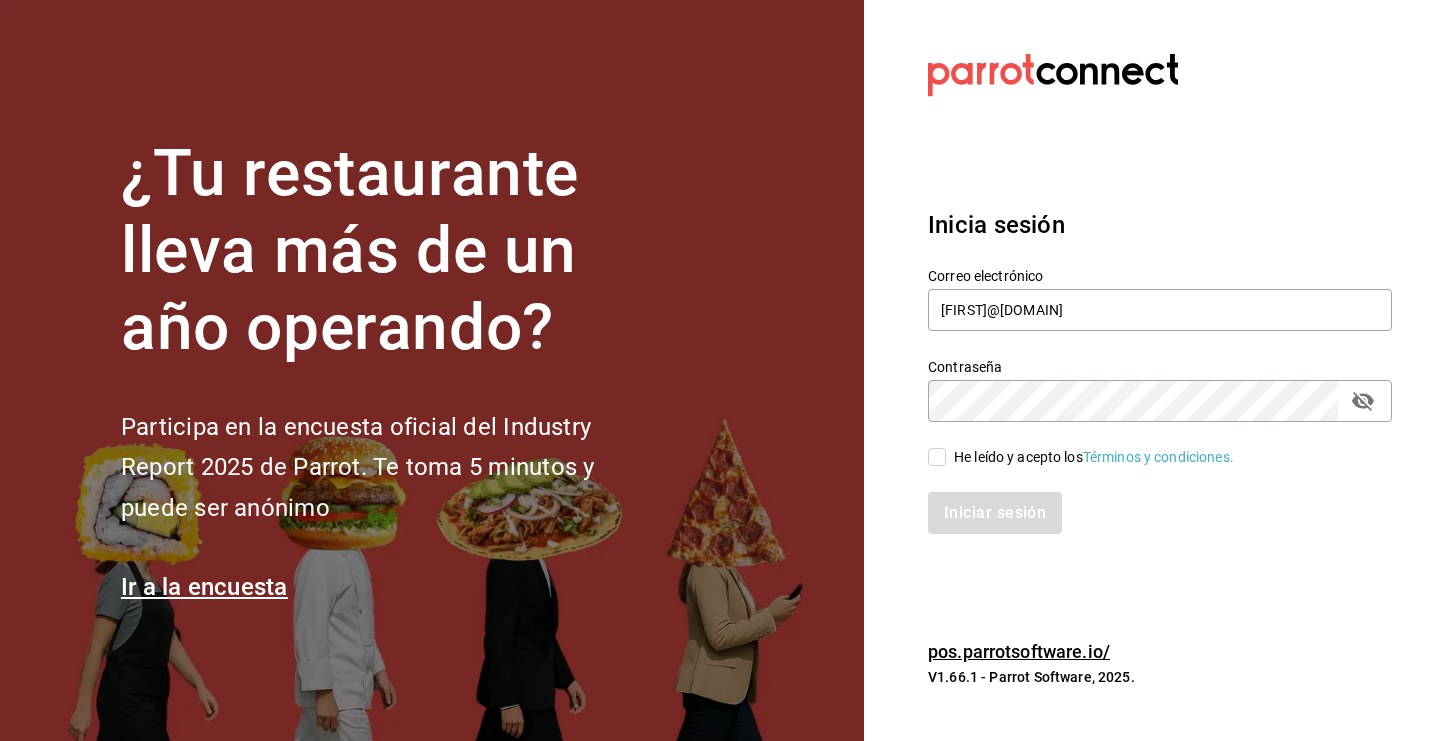 click on "He leído y acepto los  Términos y condiciones." at bounding box center [1090, 457] 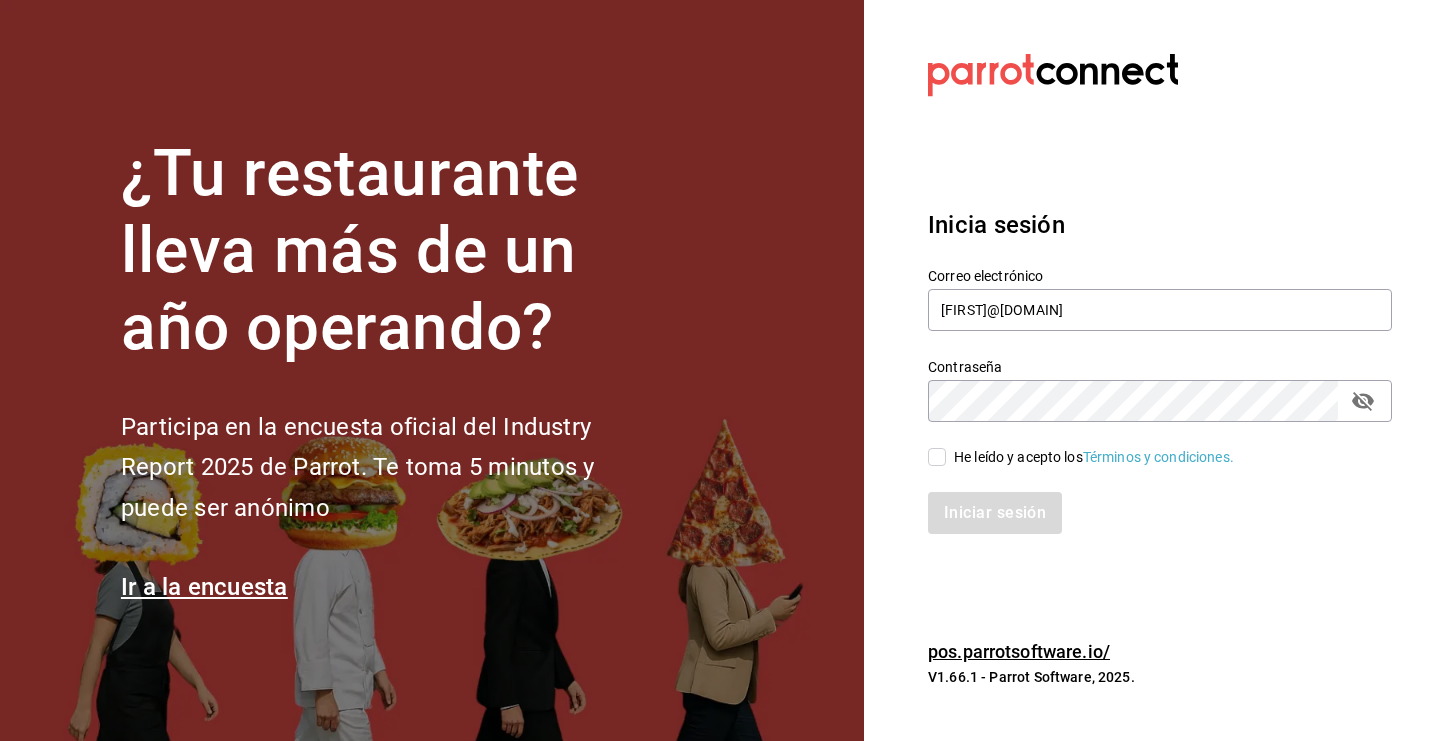 checkbox on "true" 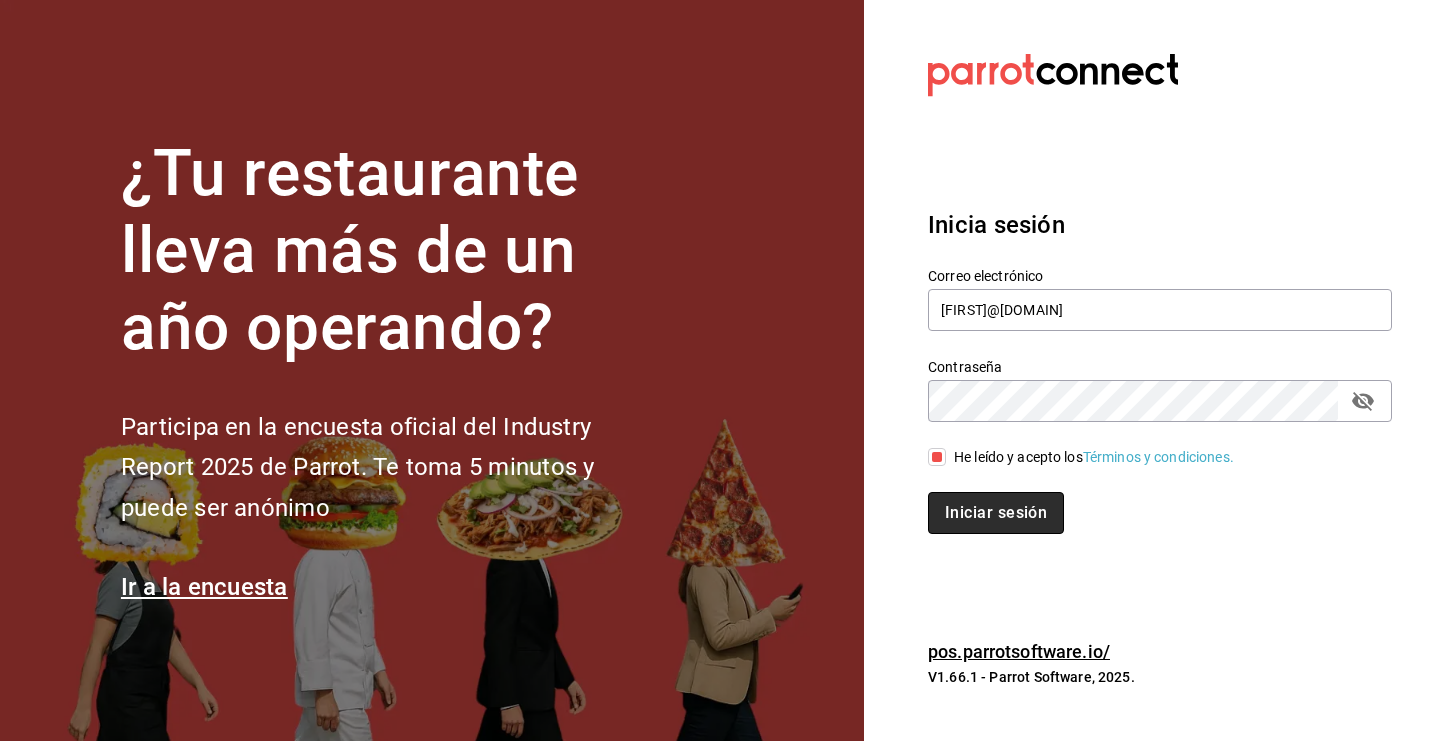 click on "Iniciar sesión" at bounding box center [996, 513] 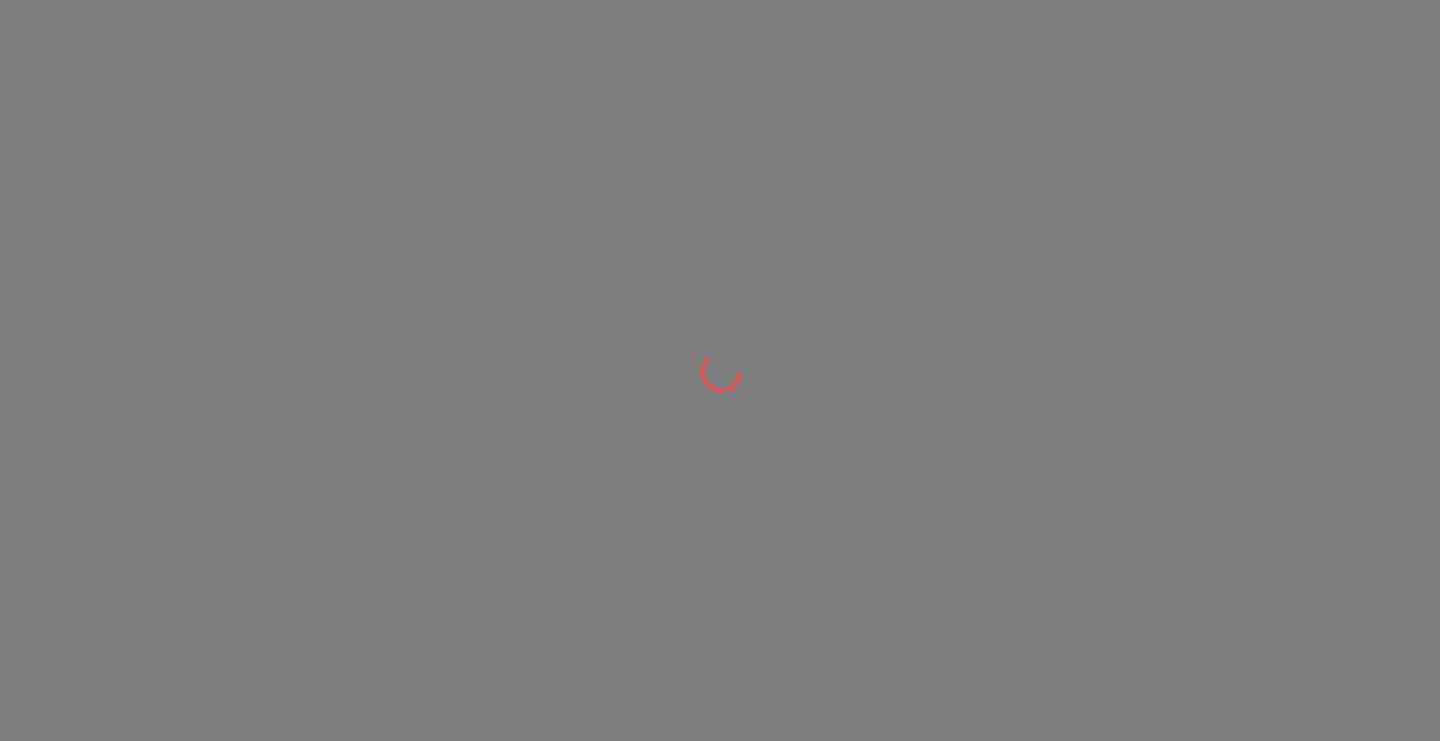 scroll, scrollTop: 0, scrollLeft: 0, axis: both 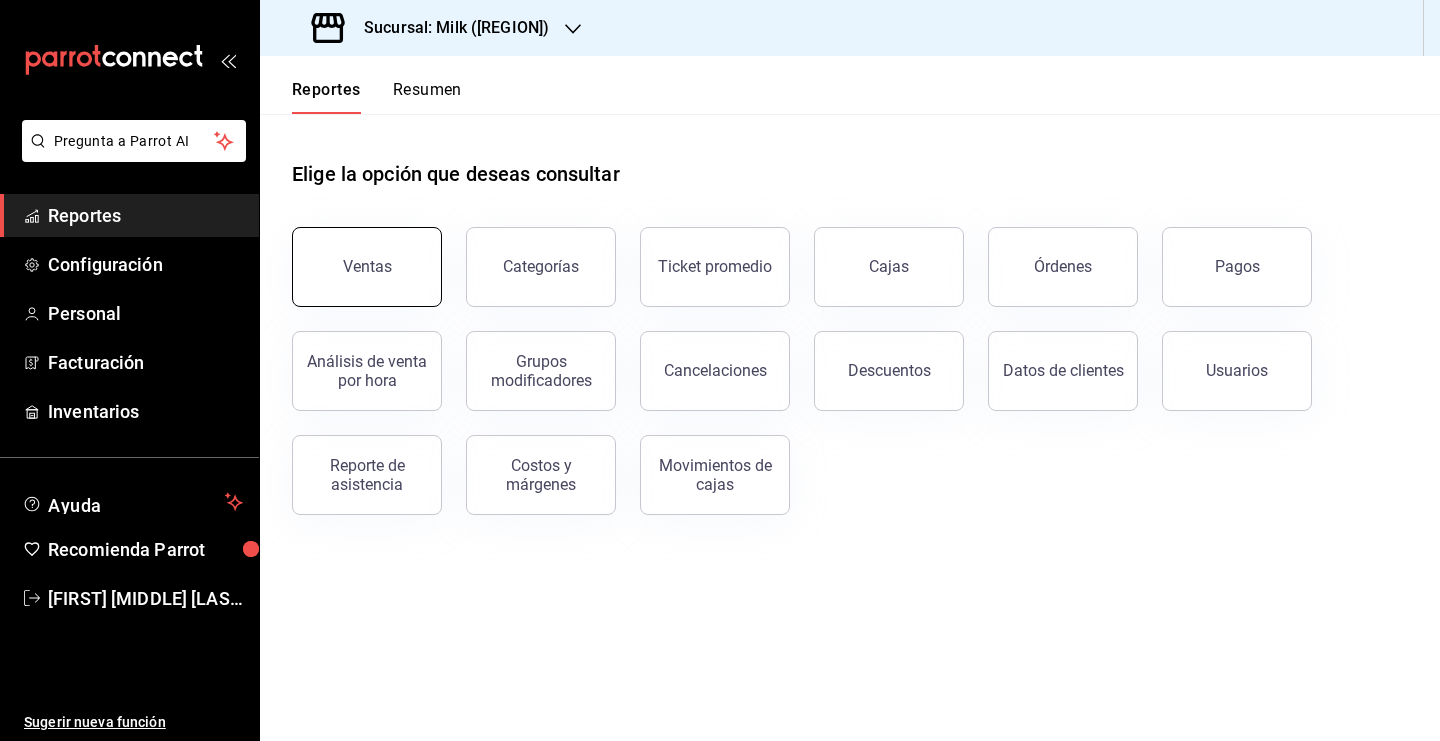 click on "Ventas" at bounding box center (367, 266) 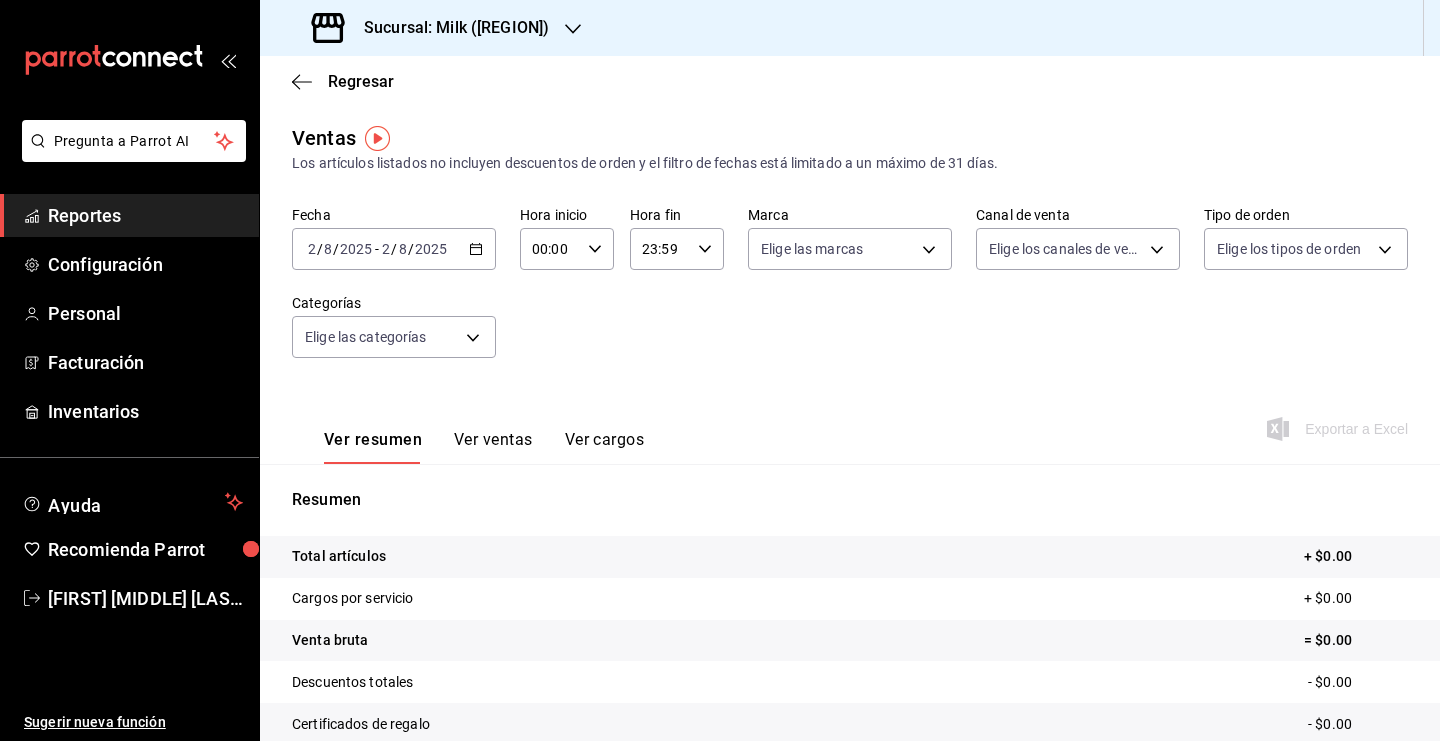 click on "2025-08-02 2 / 8 / 2025 - 2025-08-02 2 / 8 / 2025" at bounding box center [394, 249] 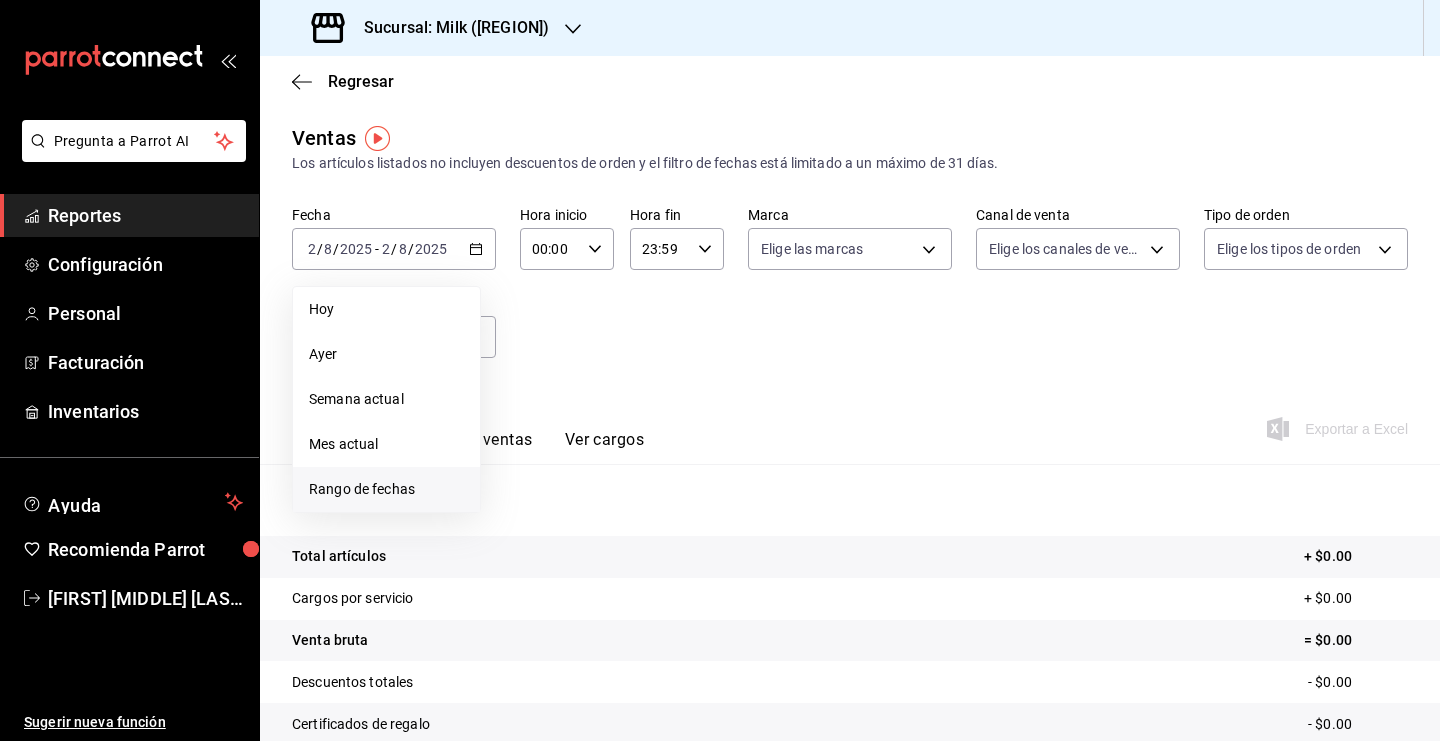 click on "Rango de fechas" at bounding box center [386, 489] 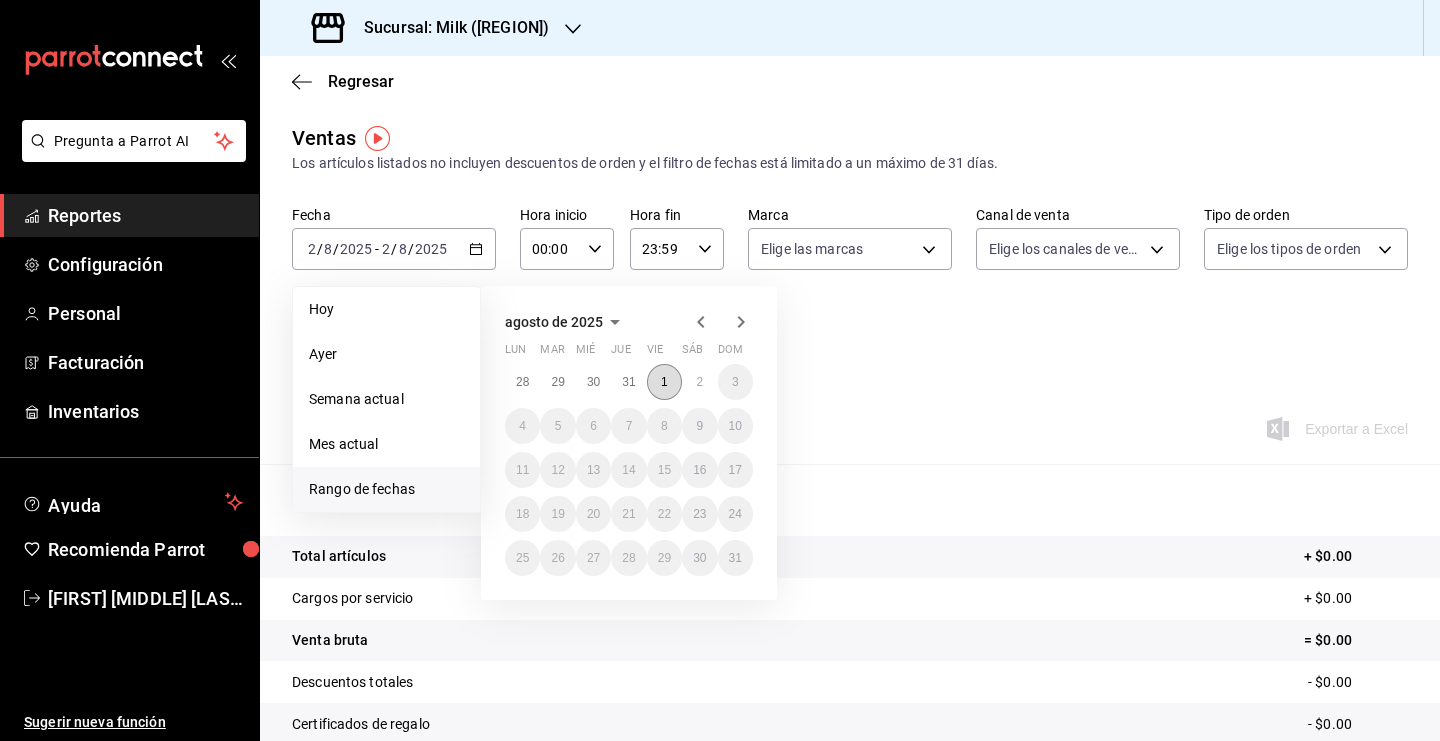 click on "1" at bounding box center (664, 382) 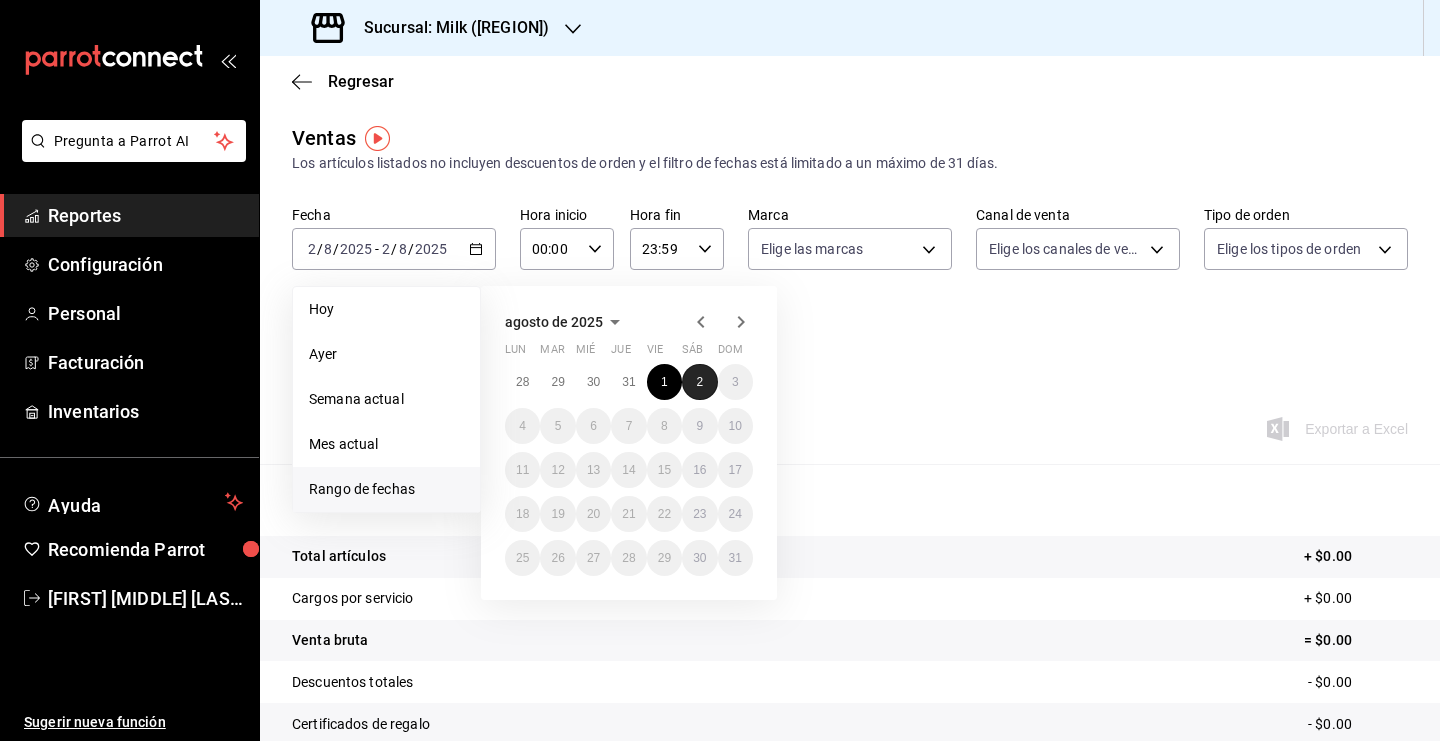 click on "2" at bounding box center [699, 382] 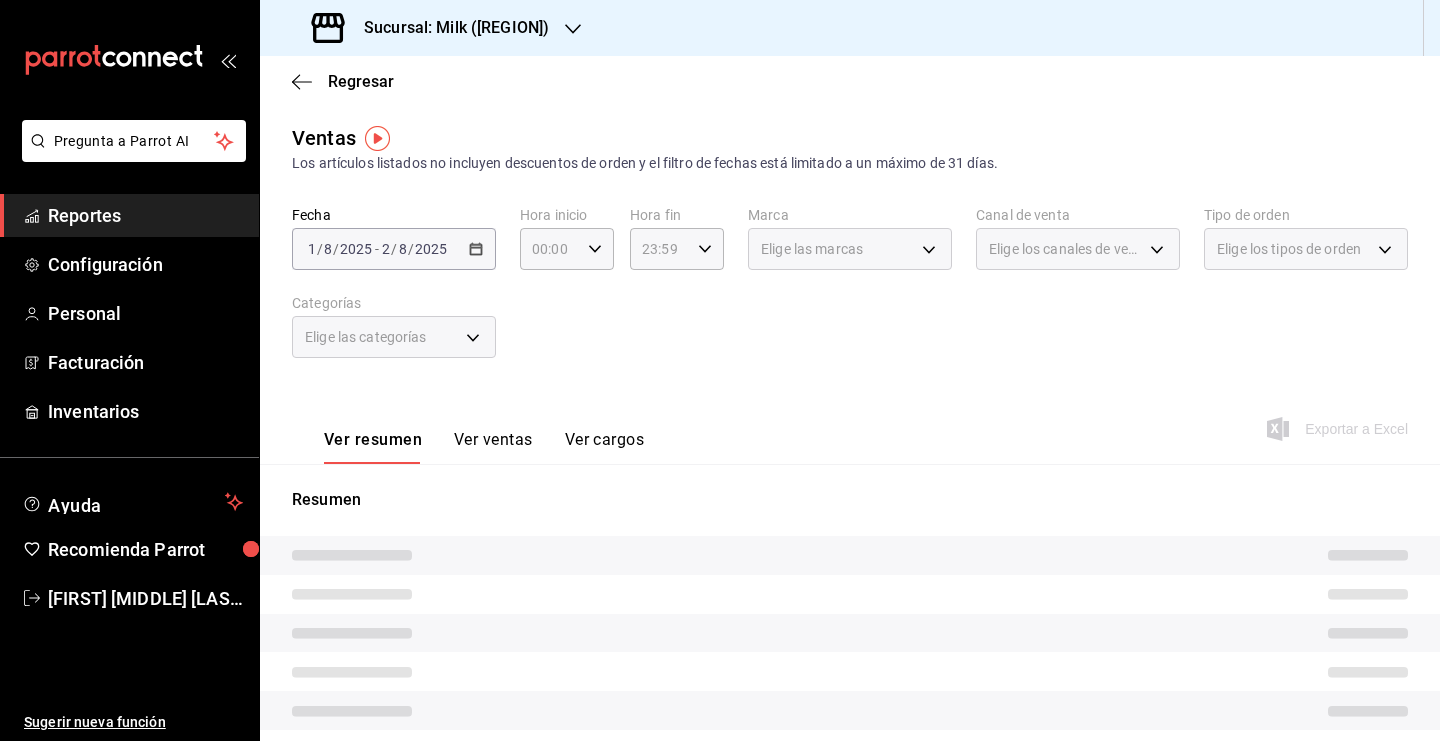 click on "2025-08-01 1 / 8 / 2025 - 2025-08-02 2 / 8 / 2025" at bounding box center (394, 249) 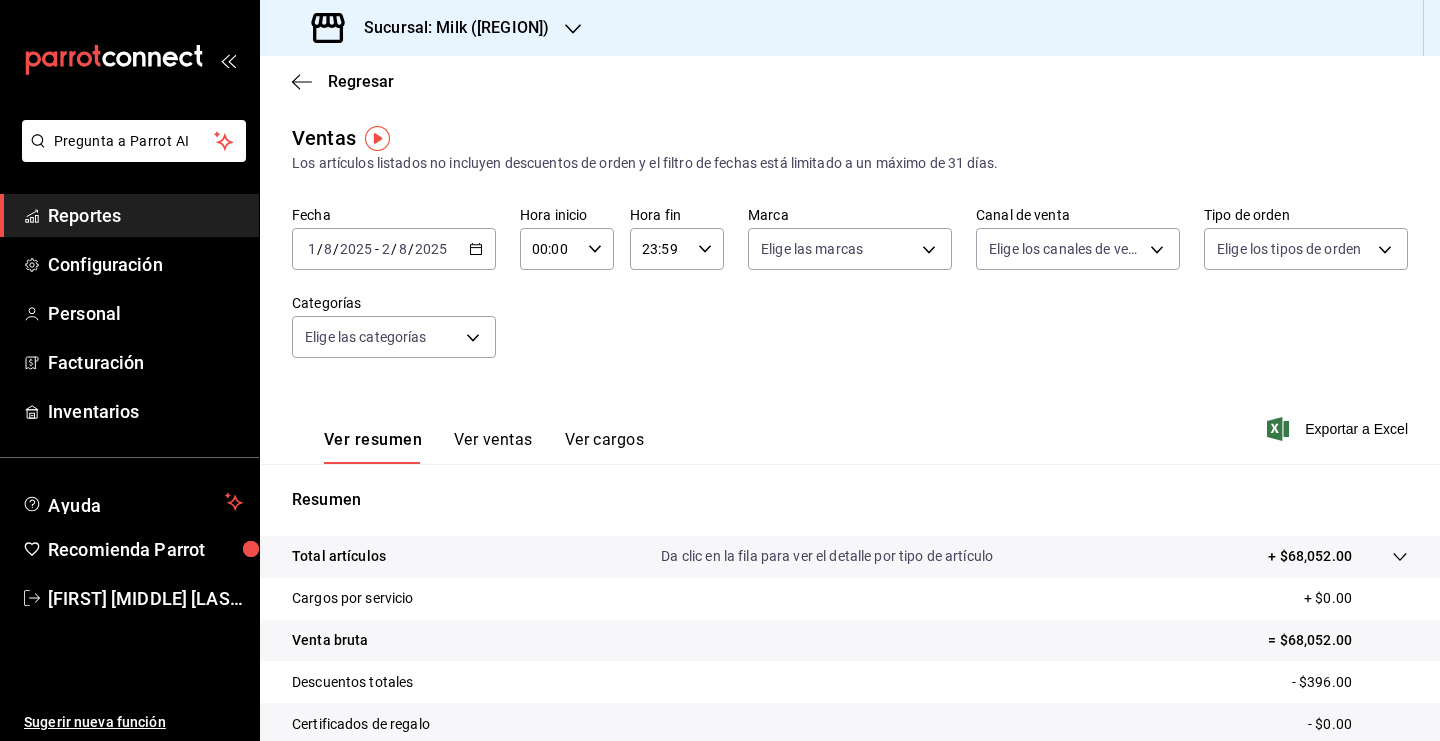 click 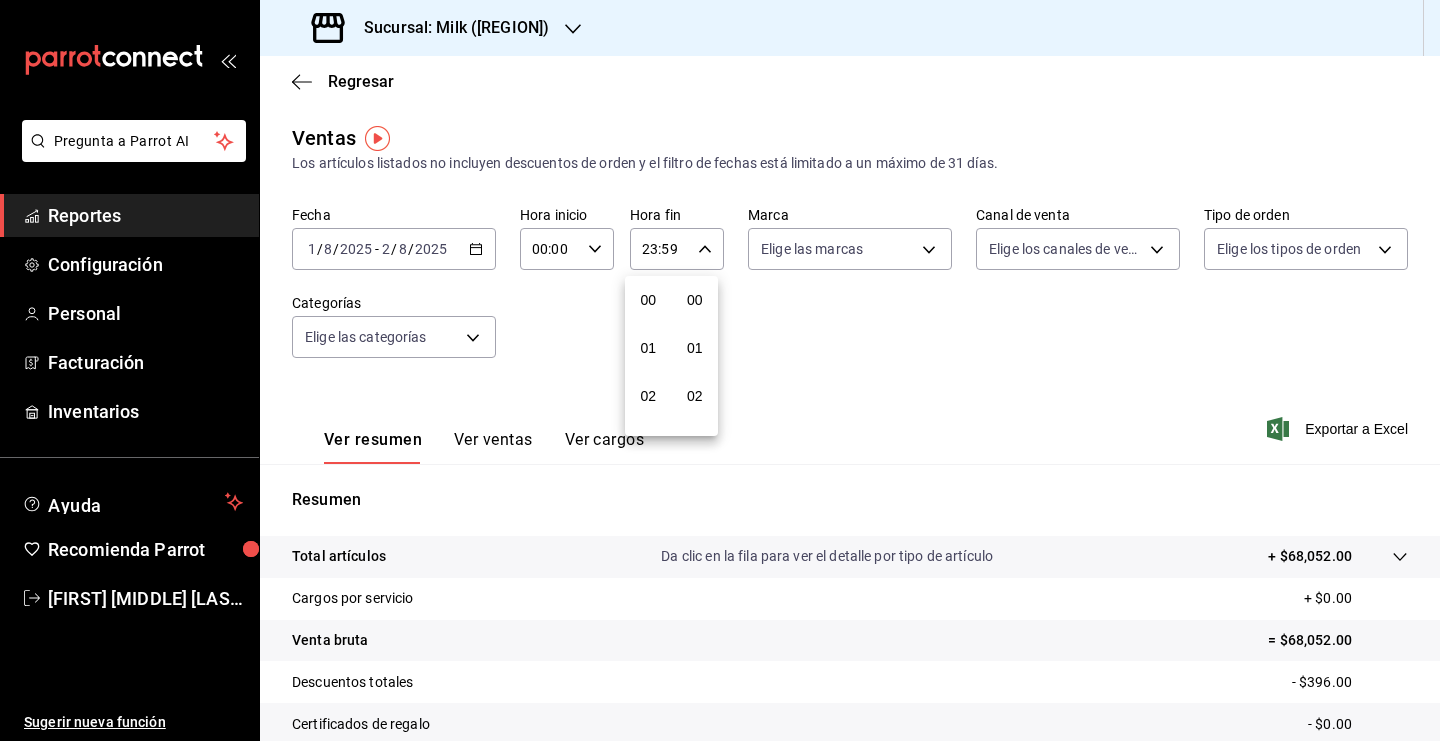 scroll, scrollTop: 1016, scrollLeft: 0, axis: vertical 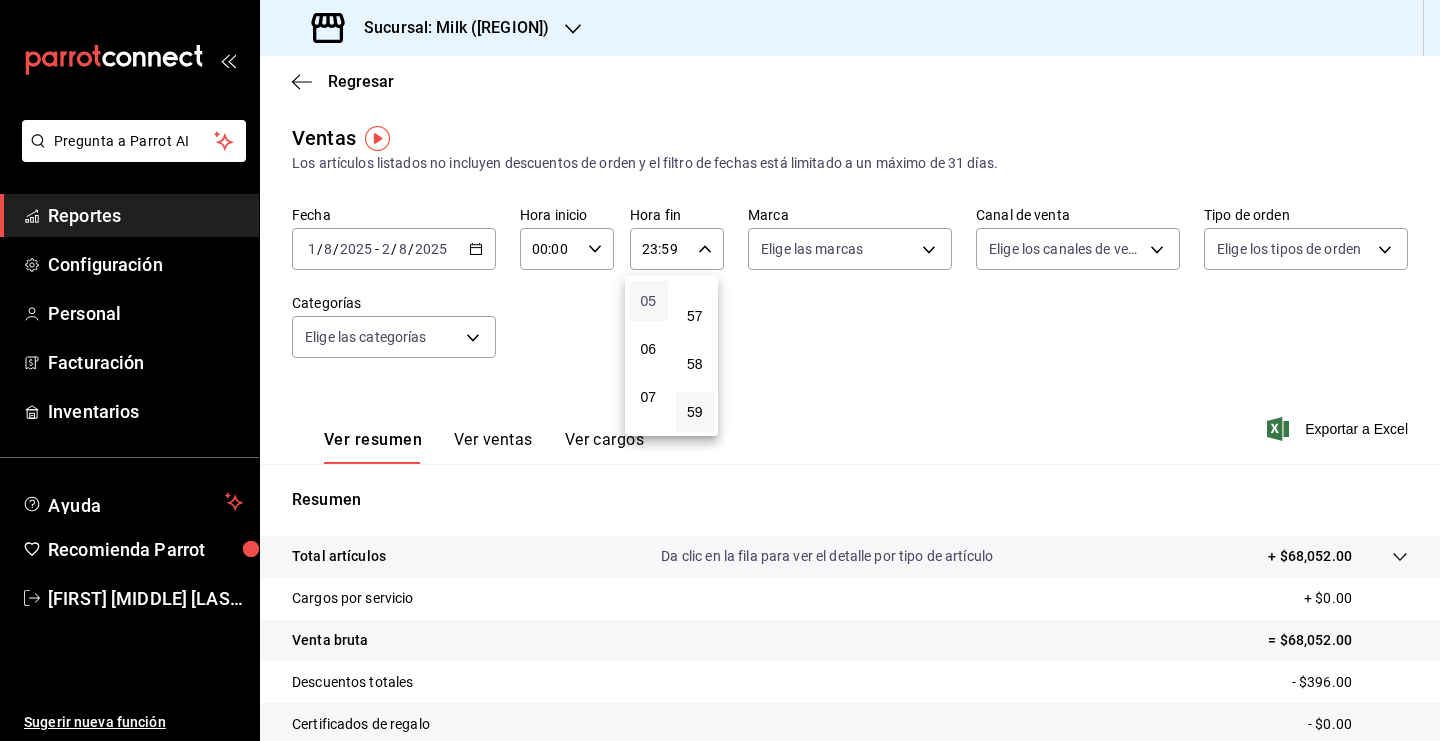click on "05" at bounding box center [648, 301] 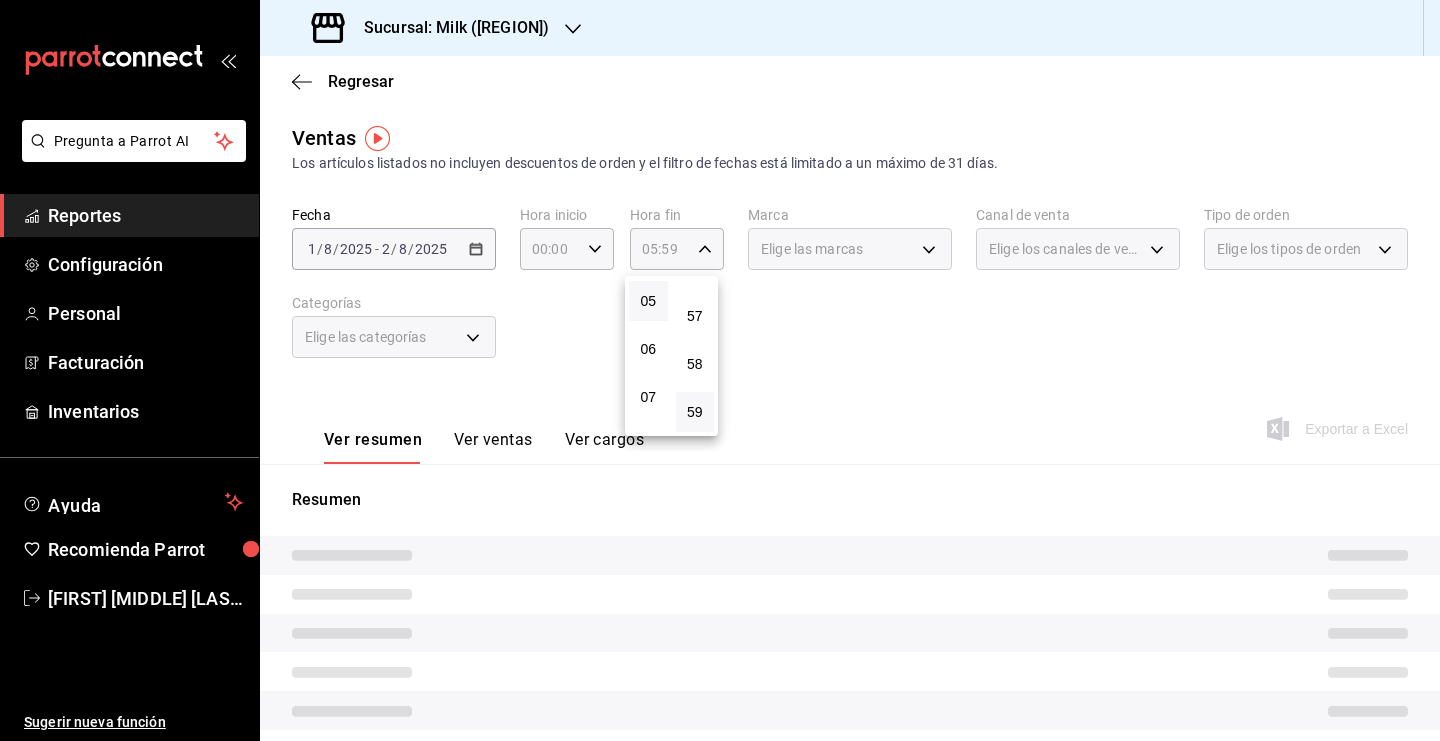 click at bounding box center [720, 370] 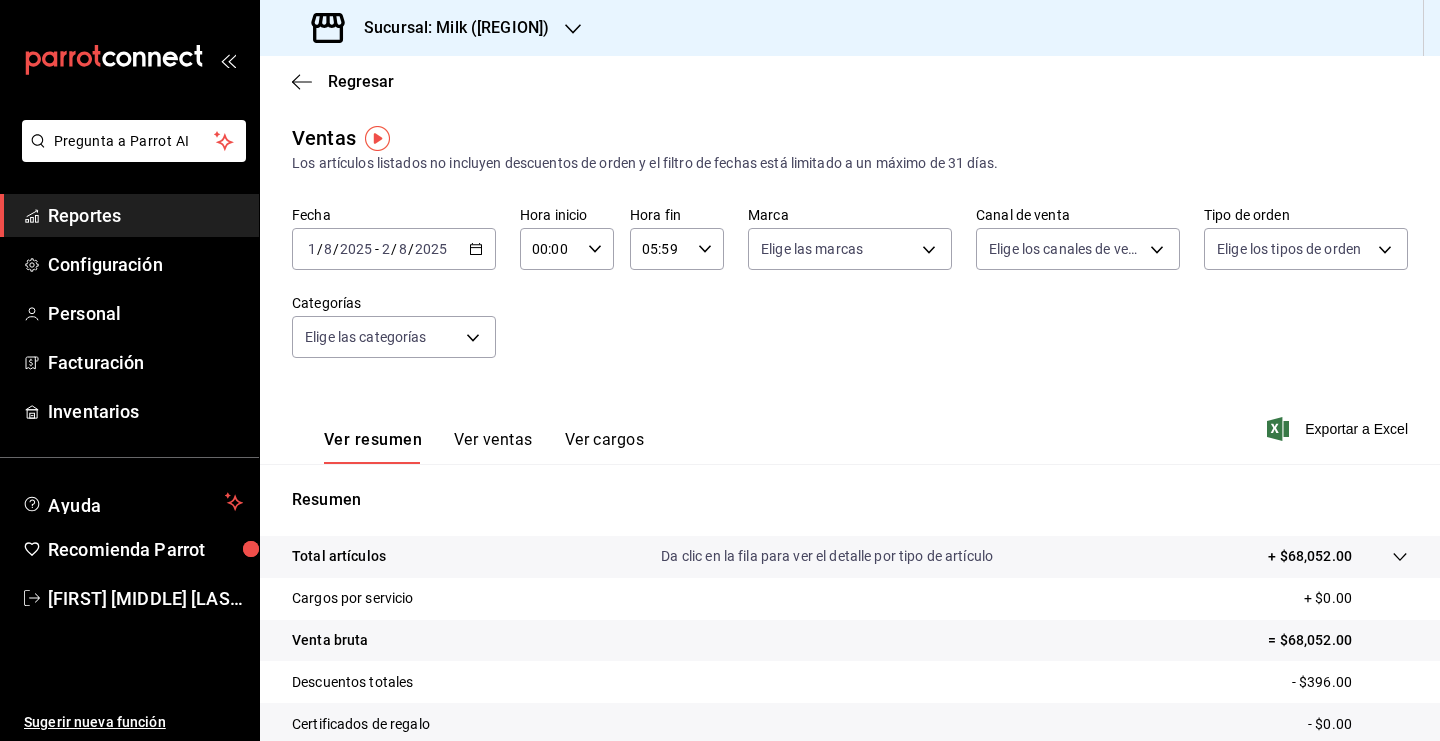 click 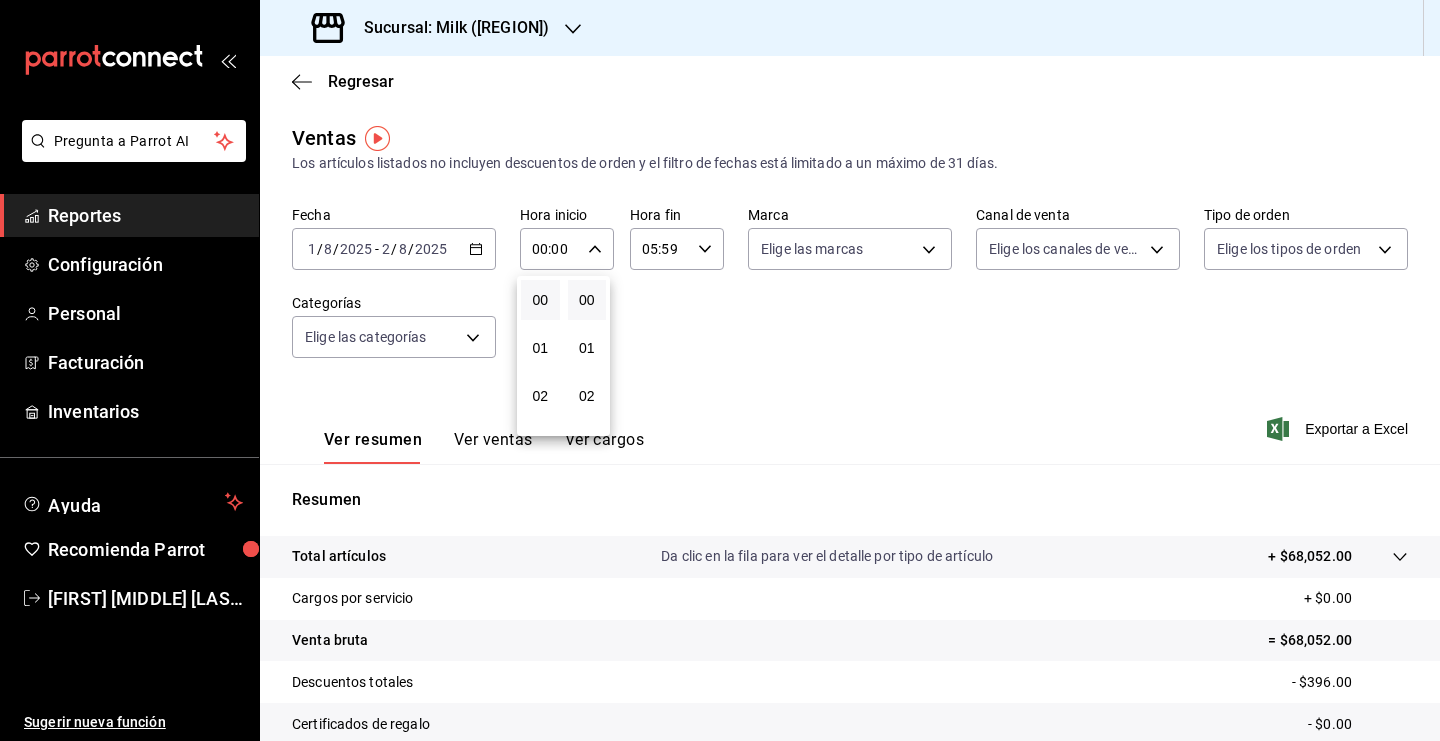 click at bounding box center [720, 370] 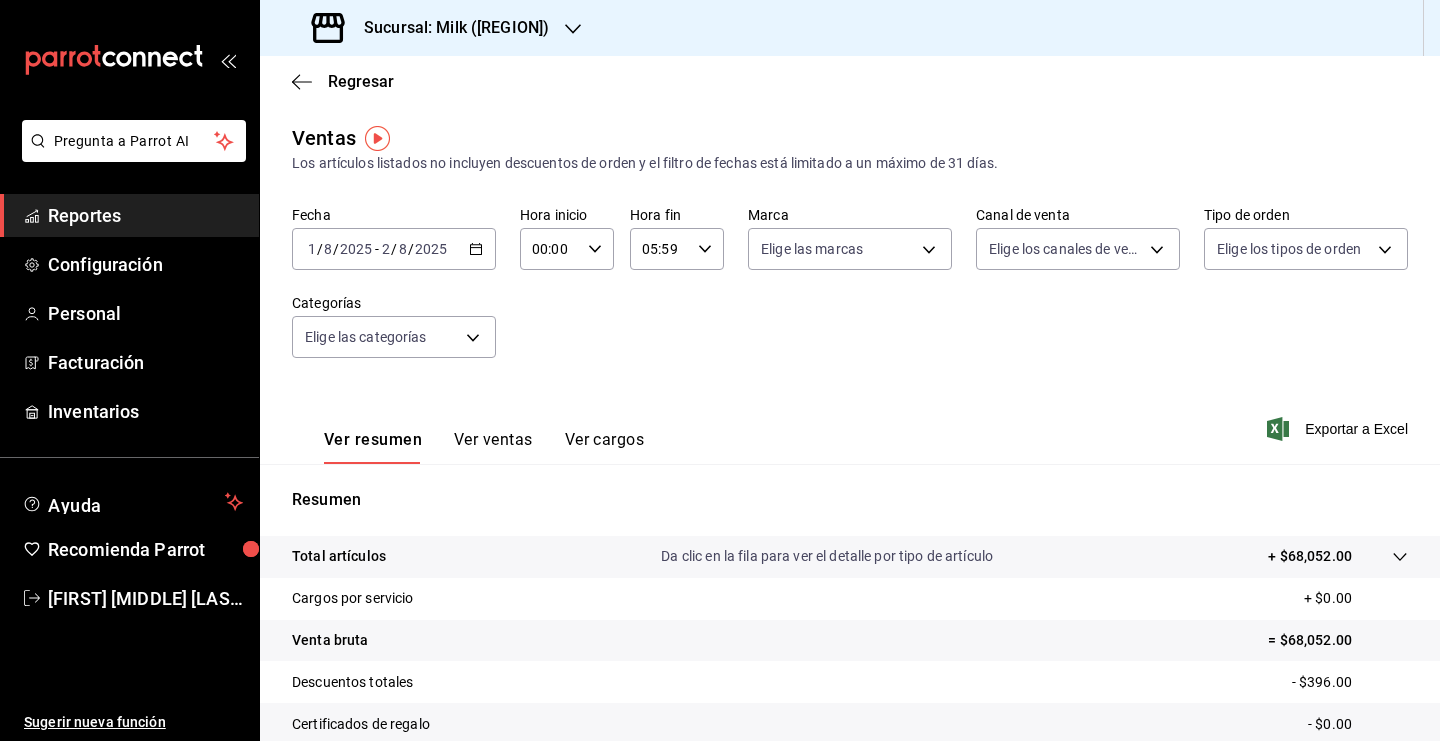 click 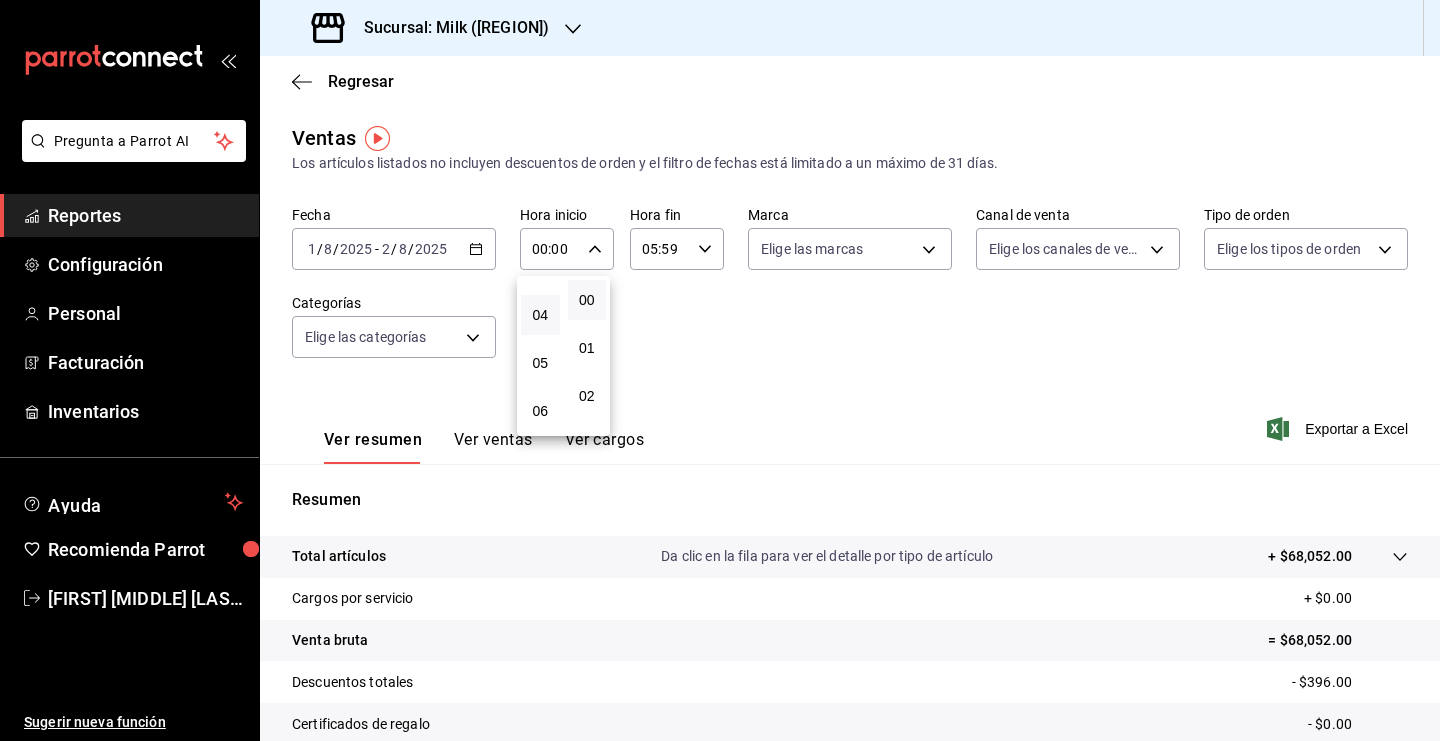 scroll, scrollTop: 182, scrollLeft: 0, axis: vertical 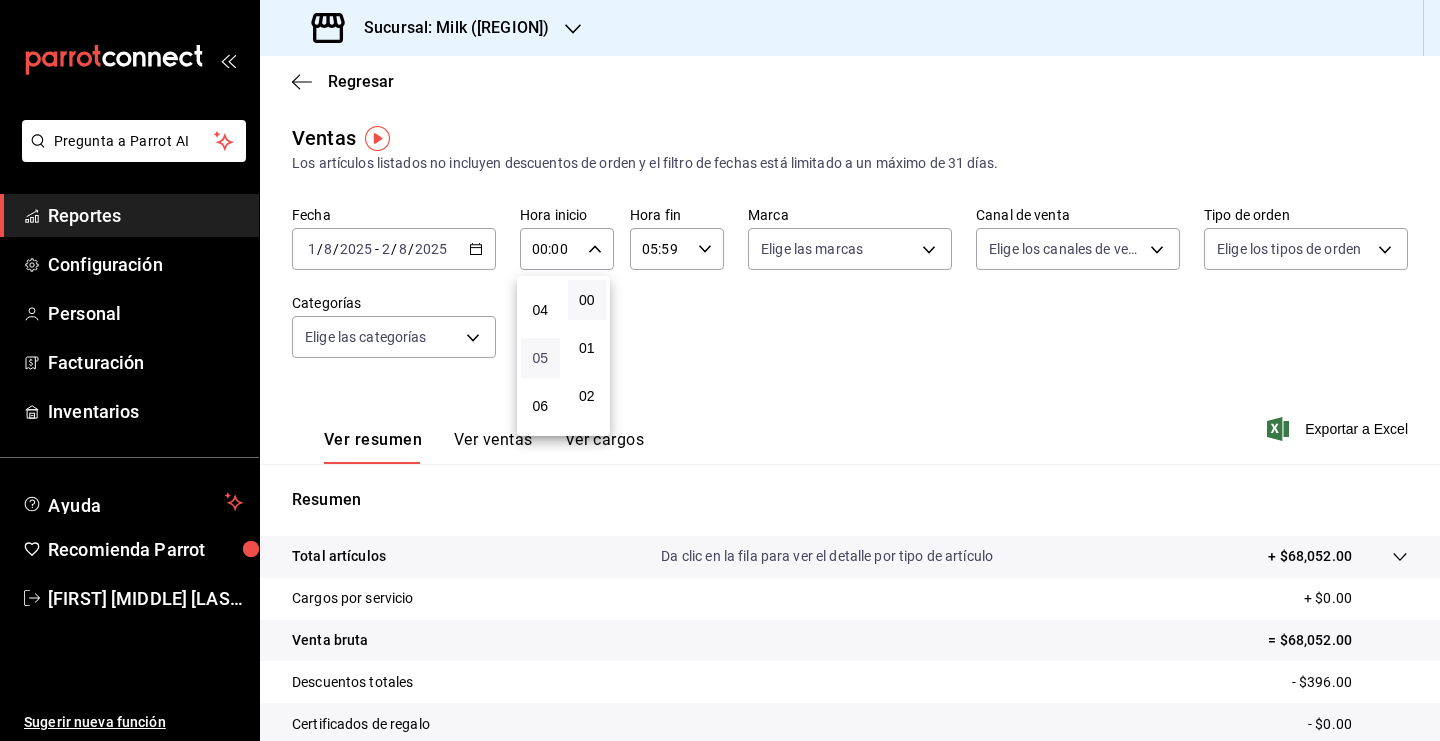 click on "05" at bounding box center [540, 358] 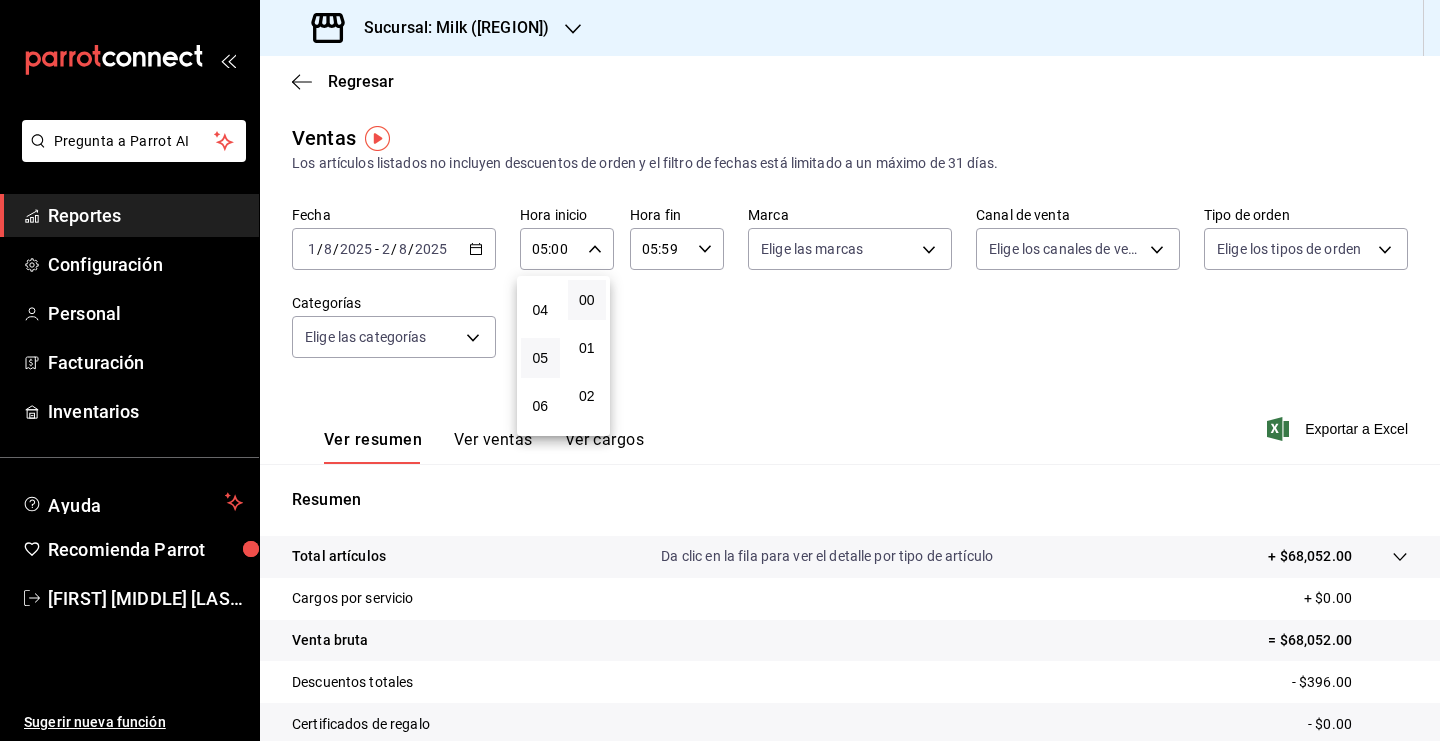 click at bounding box center (720, 370) 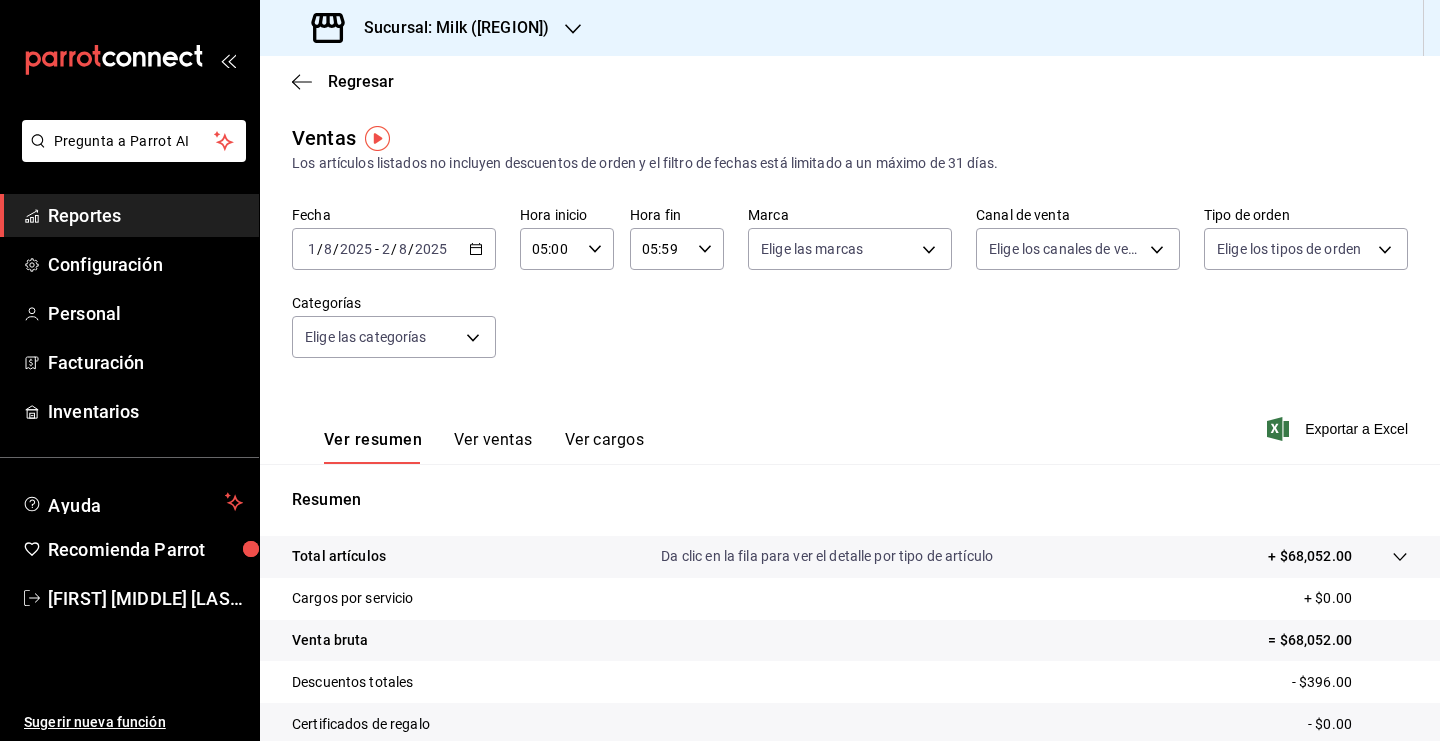 click 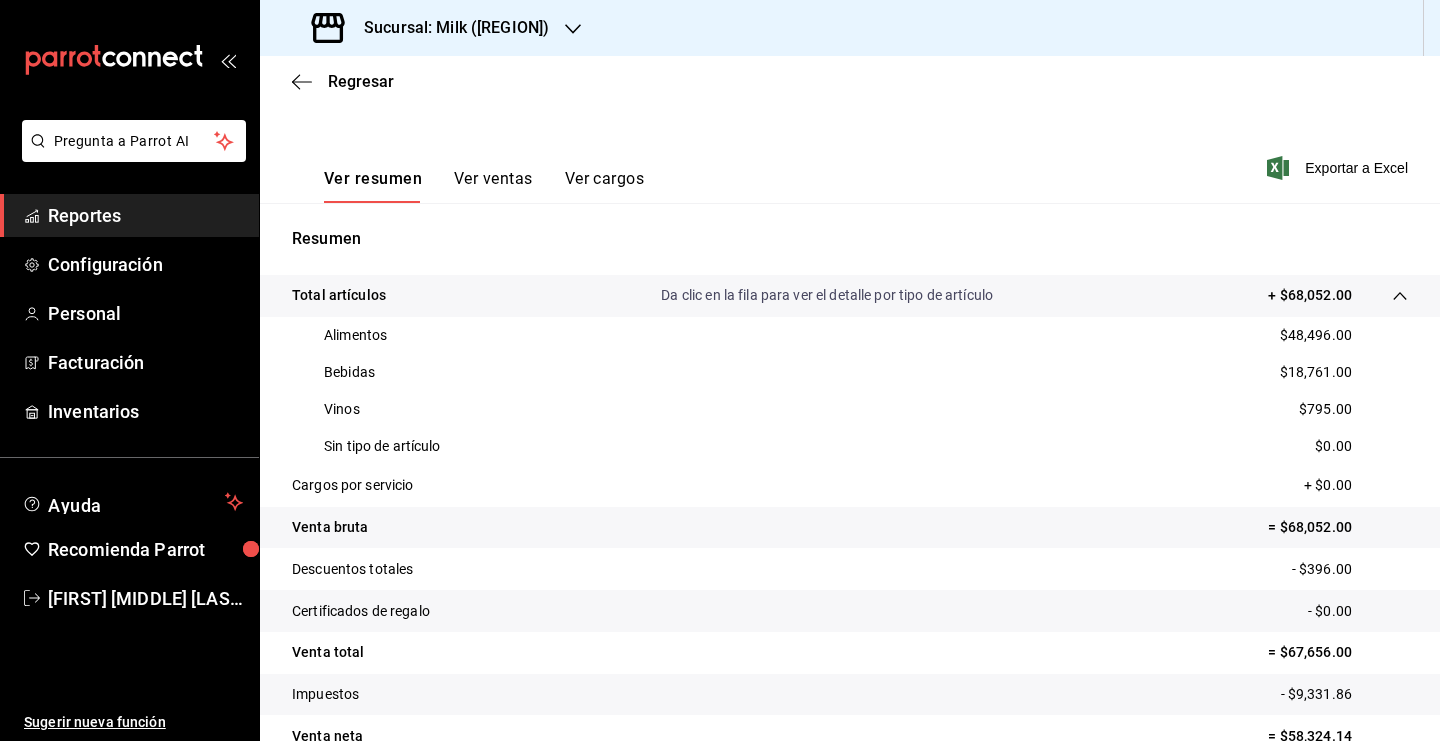 scroll, scrollTop: 262, scrollLeft: 0, axis: vertical 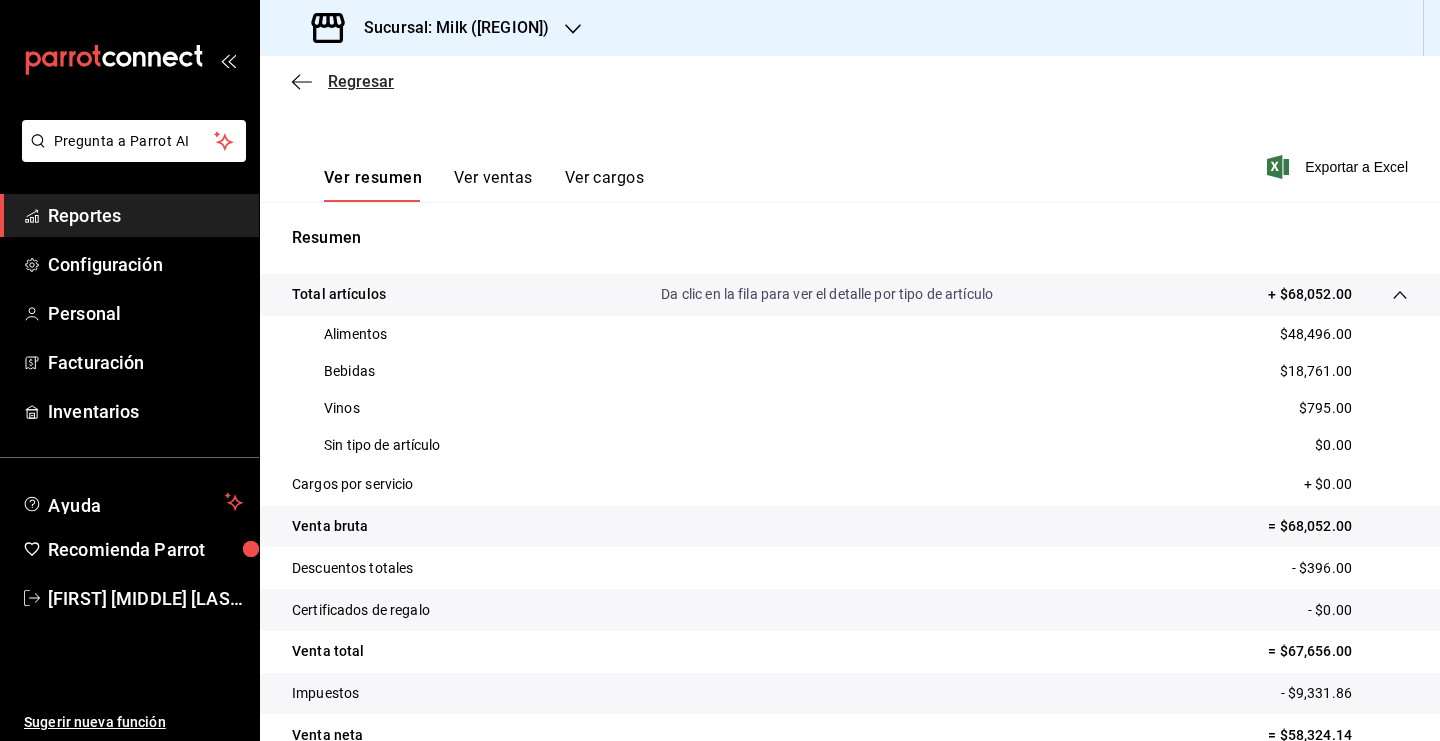 click on "Regresar" at bounding box center [361, 81] 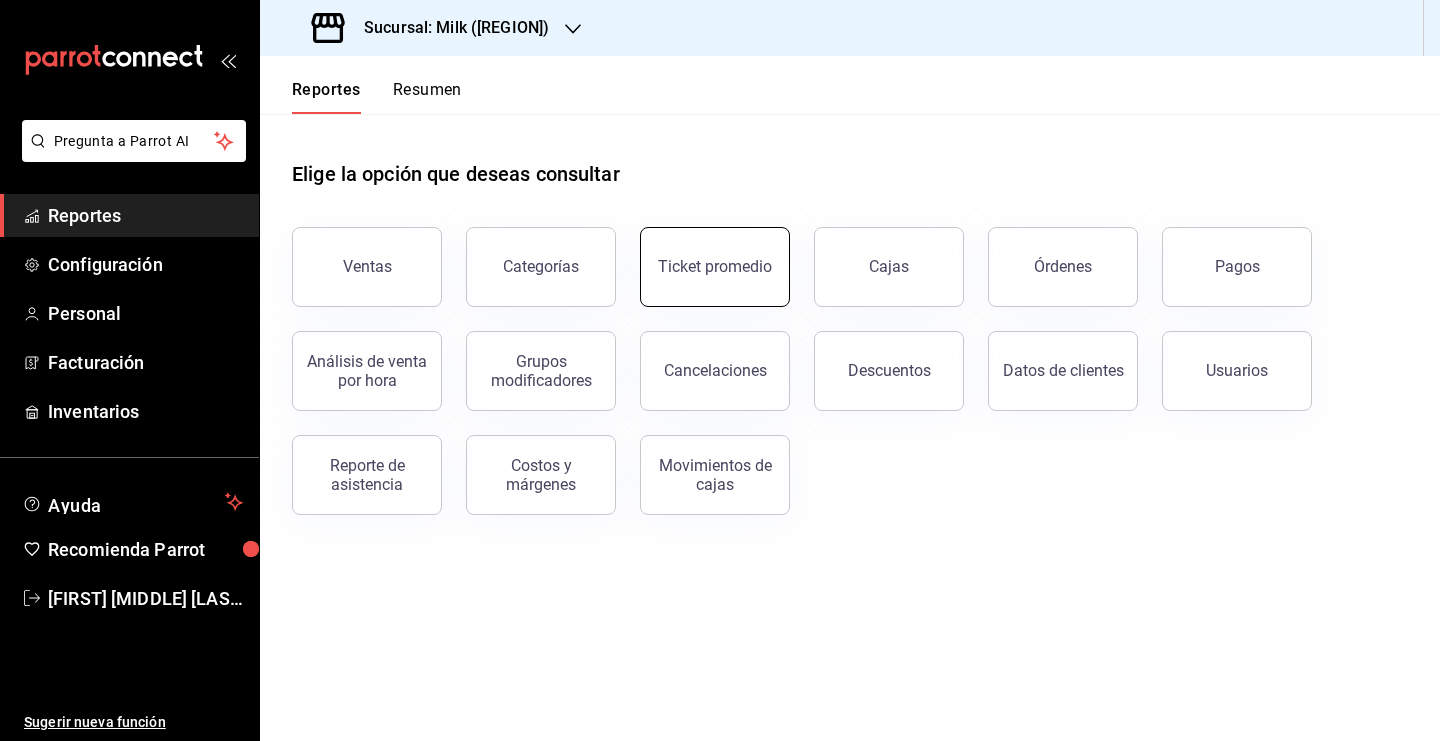 click on "Ticket promedio" at bounding box center [715, 267] 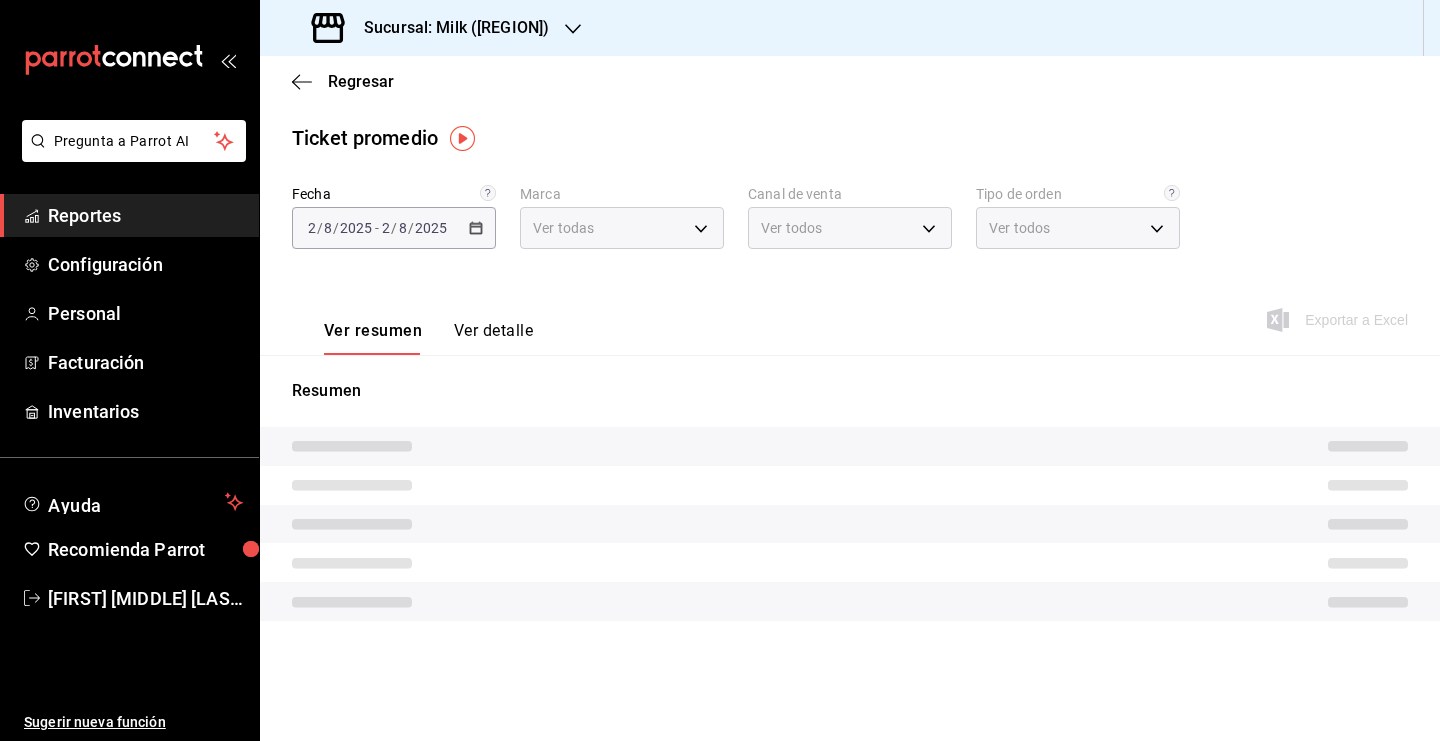 type on "[UUID]" 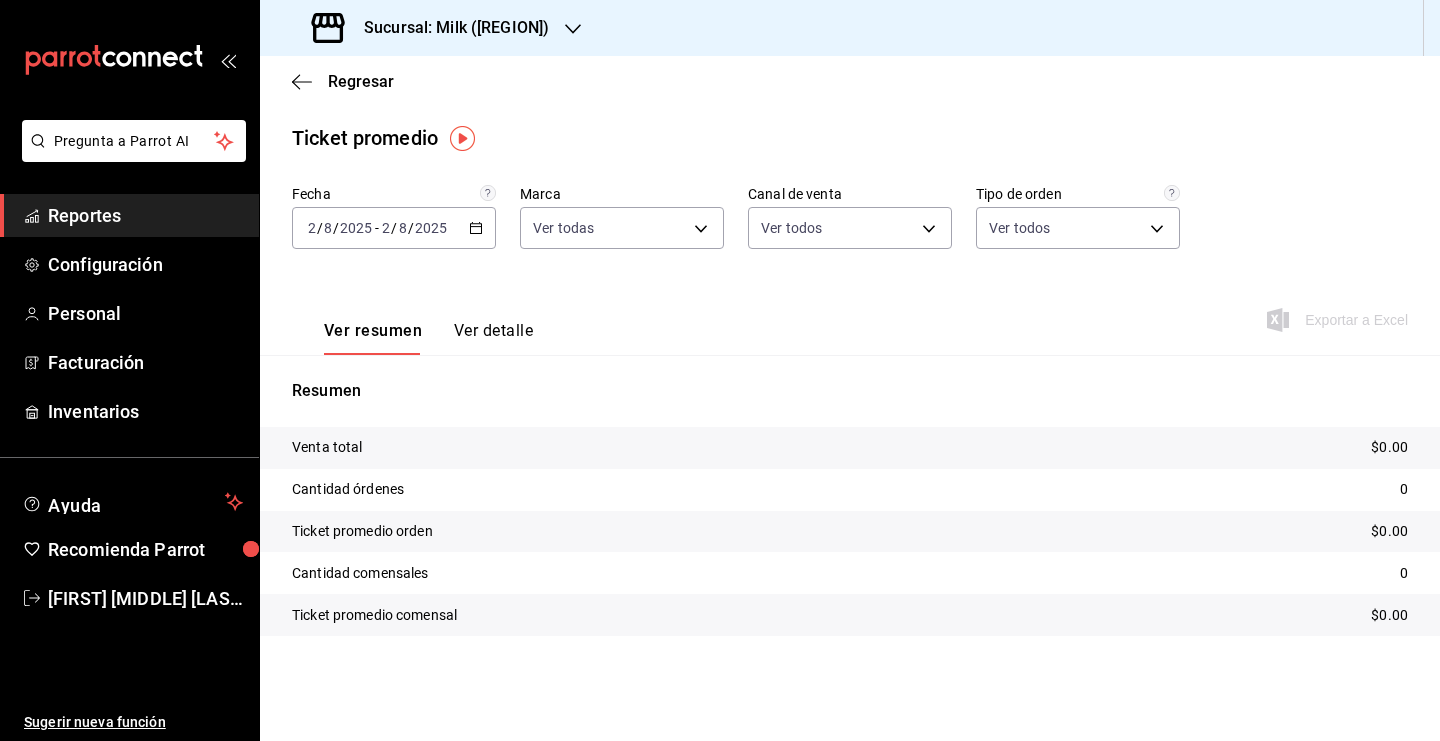 click 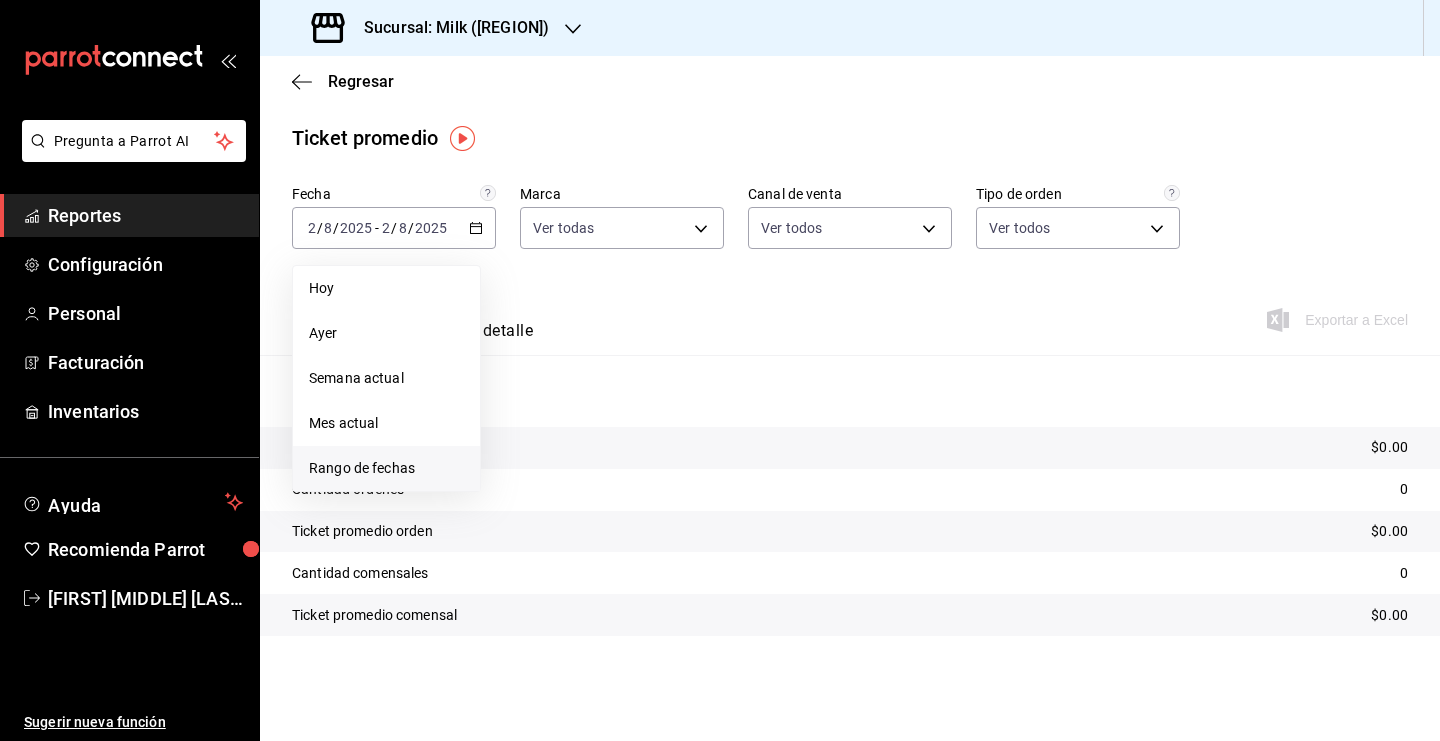 click on "Rango de fechas" at bounding box center (386, 468) 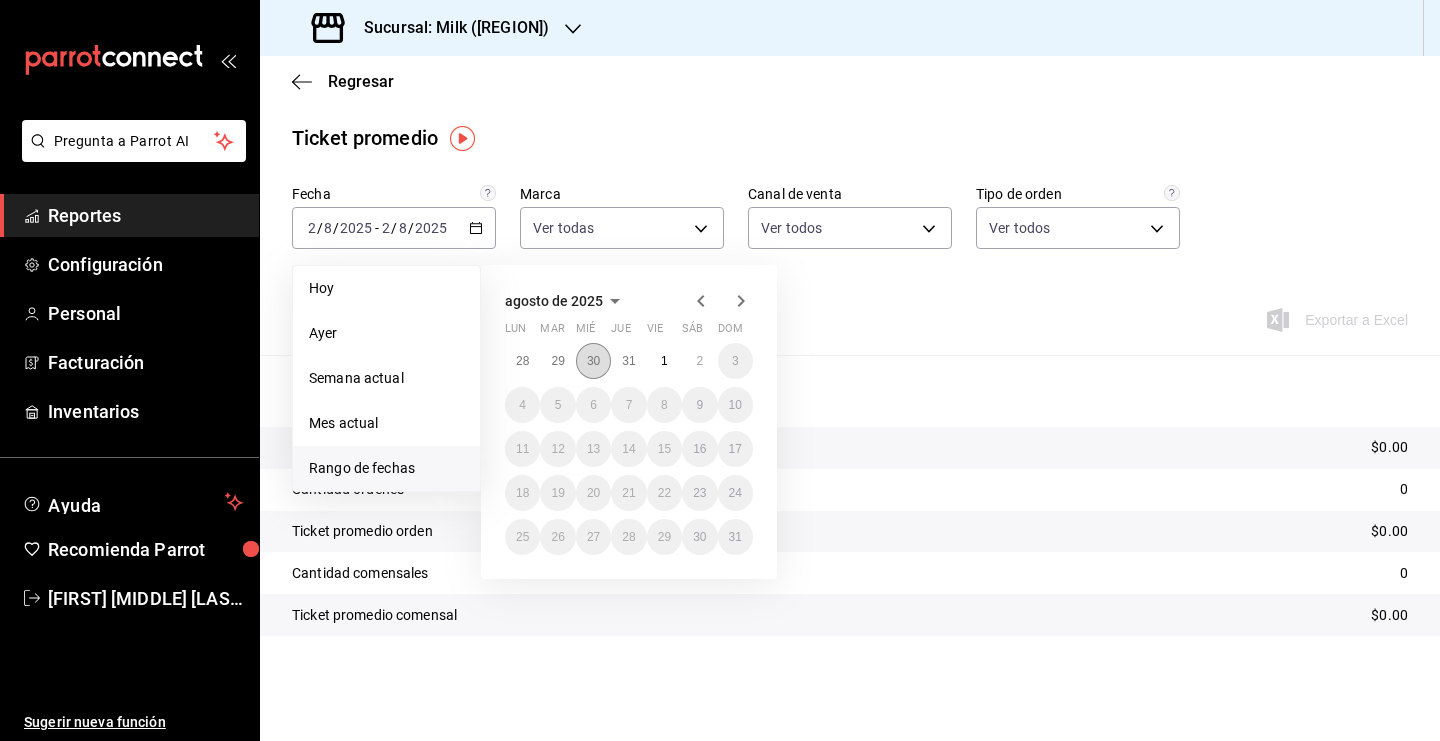 click on "30" at bounding box center (593, 361) 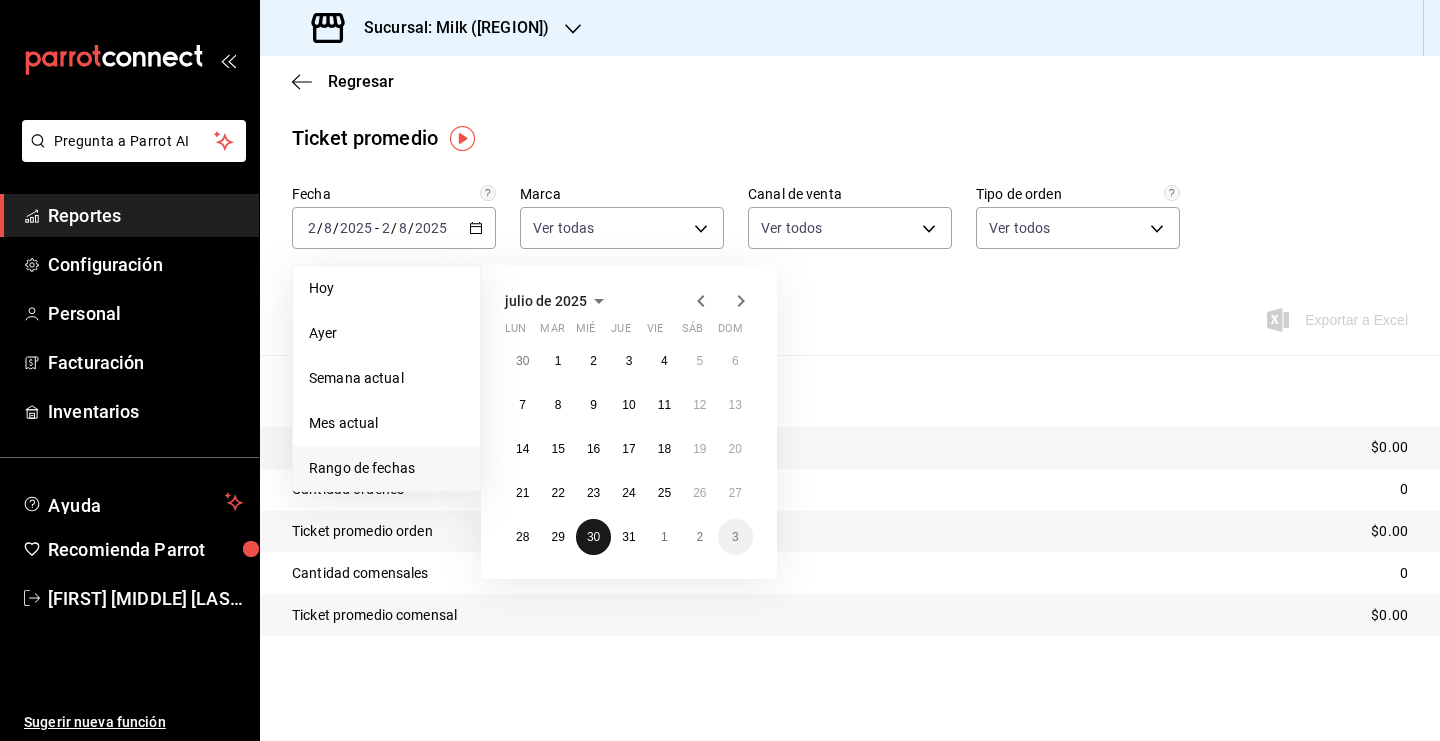 click on "2" at bounding box center [593, 361] 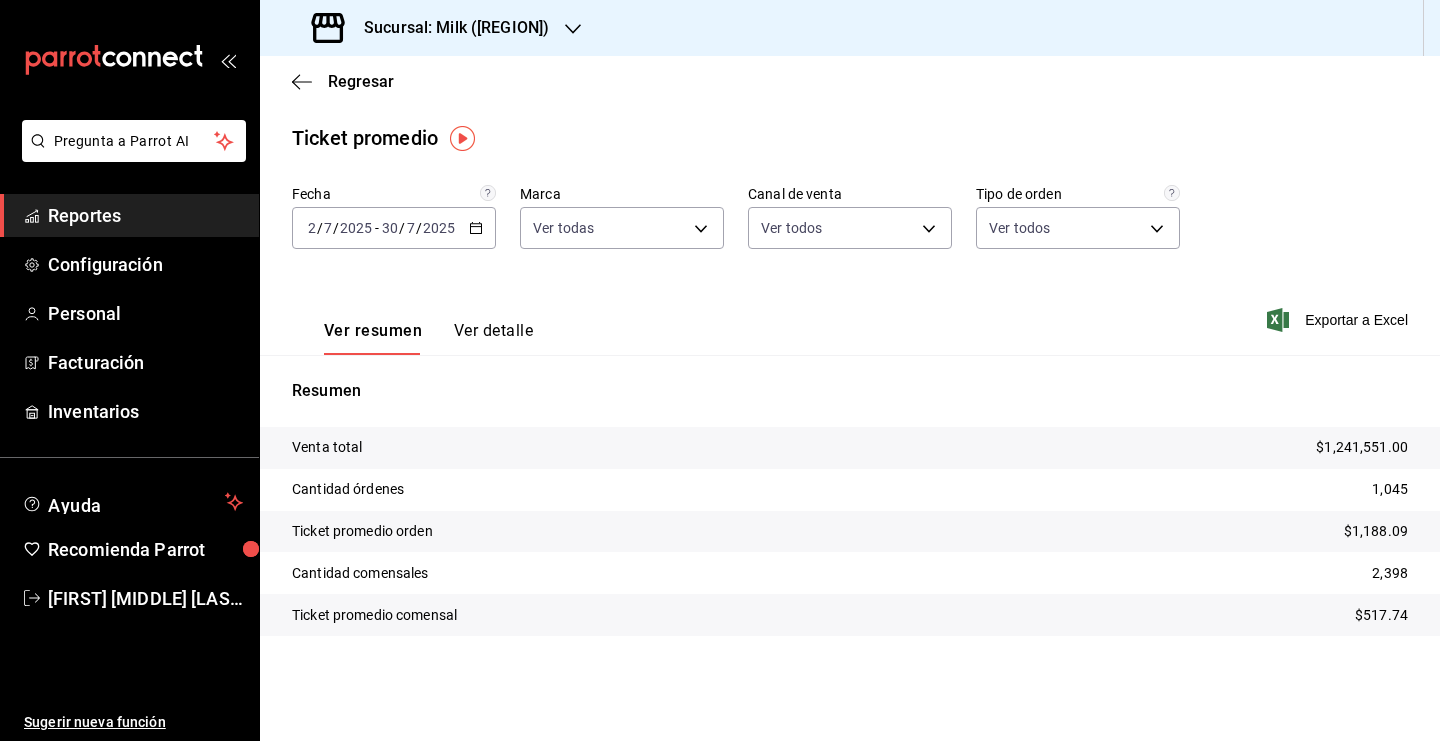 click on "[DATE] [NUMBER] / [DATE] - [DATE] [NUMBER] / [DATE]" at bounding box center [394, 228] 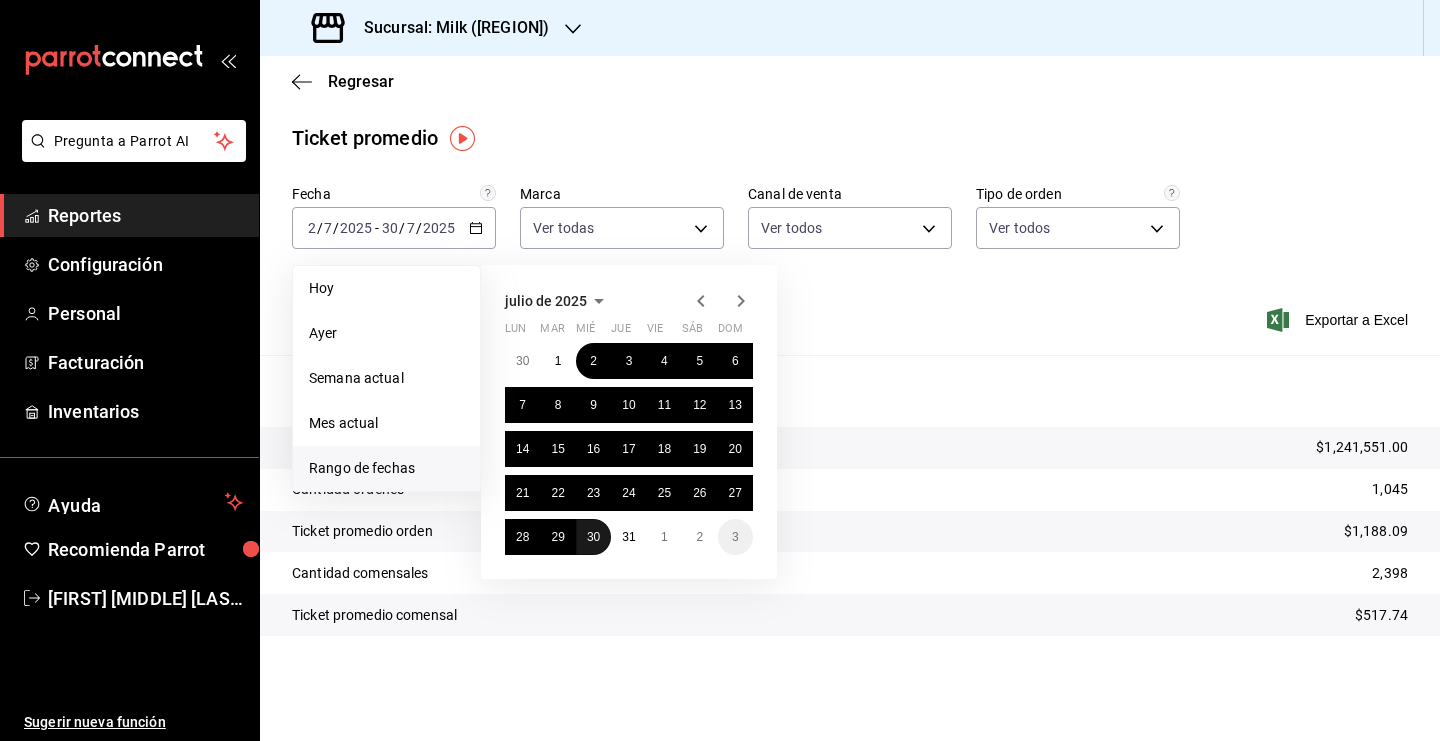 click on "30" at bounding box center (593, 537) 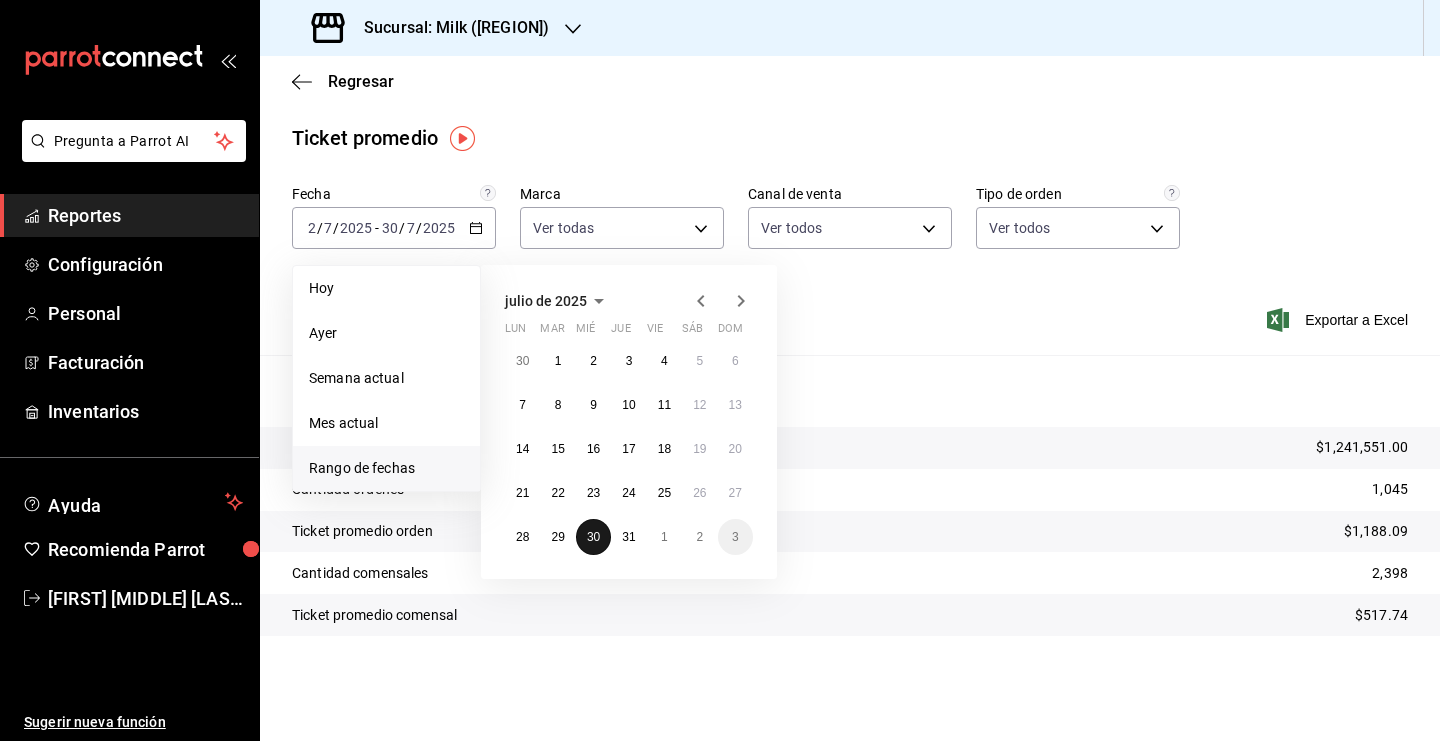 click on "30" at bounding box center [593, 537] 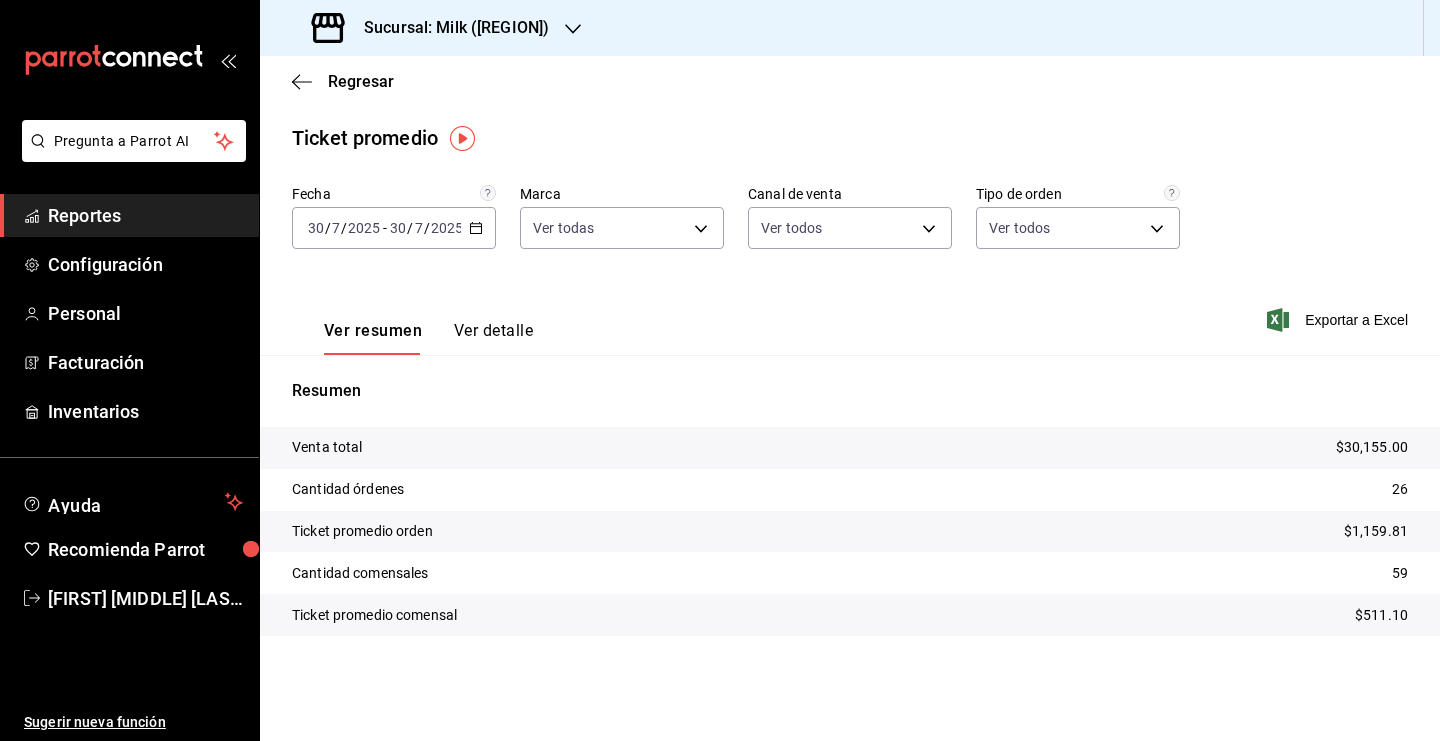 click on "2025-07-30 30 / 7 / 2025 - 2025-07-30 30 / 7 / 2025" at bounding box center [394, 228] 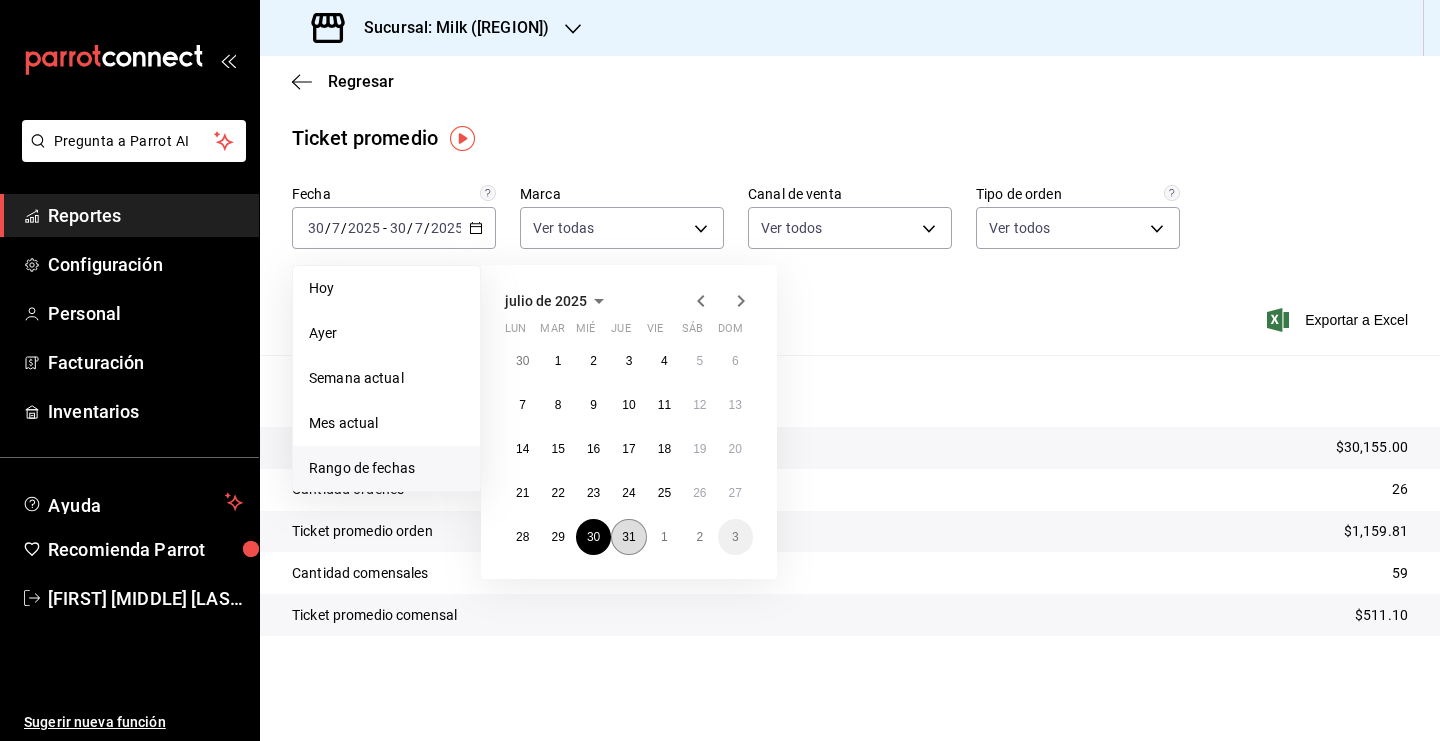 click on "31" at bounding box center (628, 537) 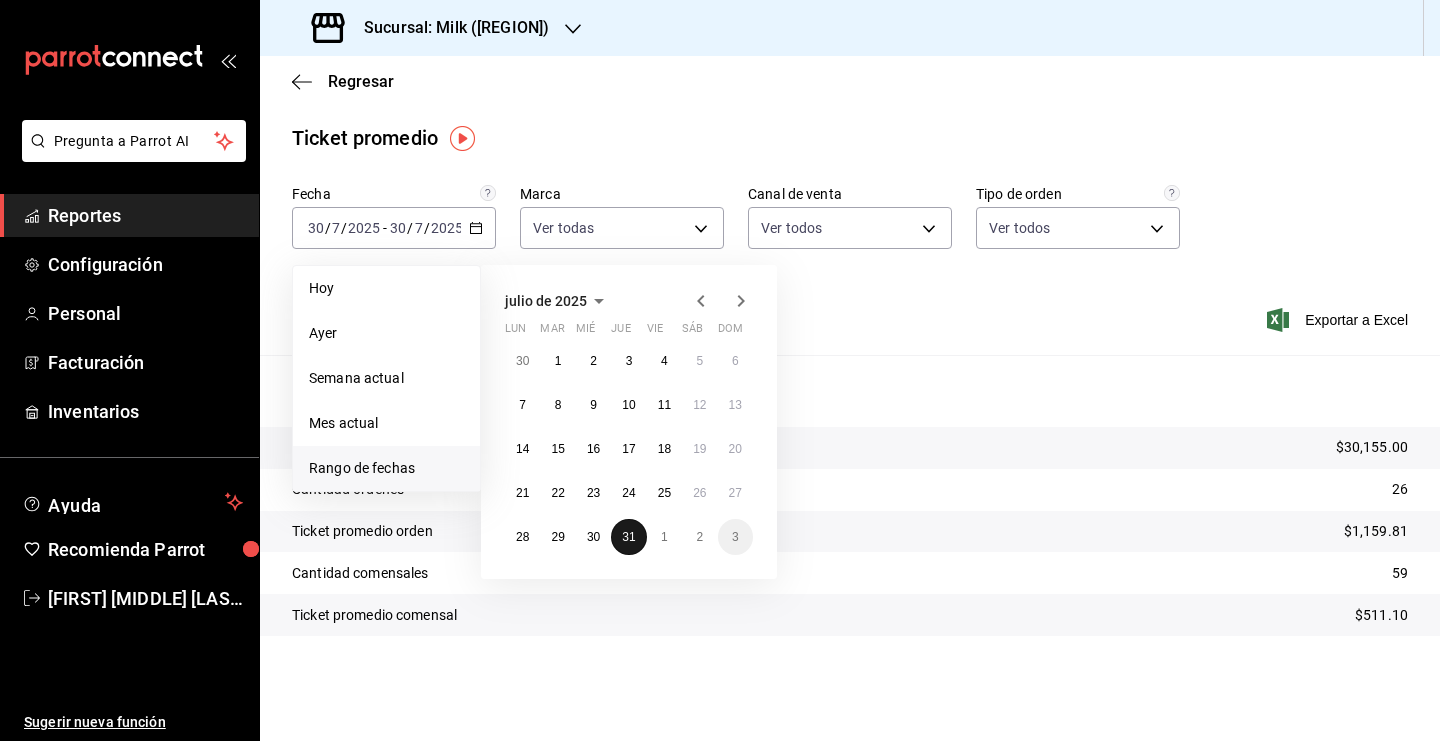 click on "31" at bounding box center [628, 537] 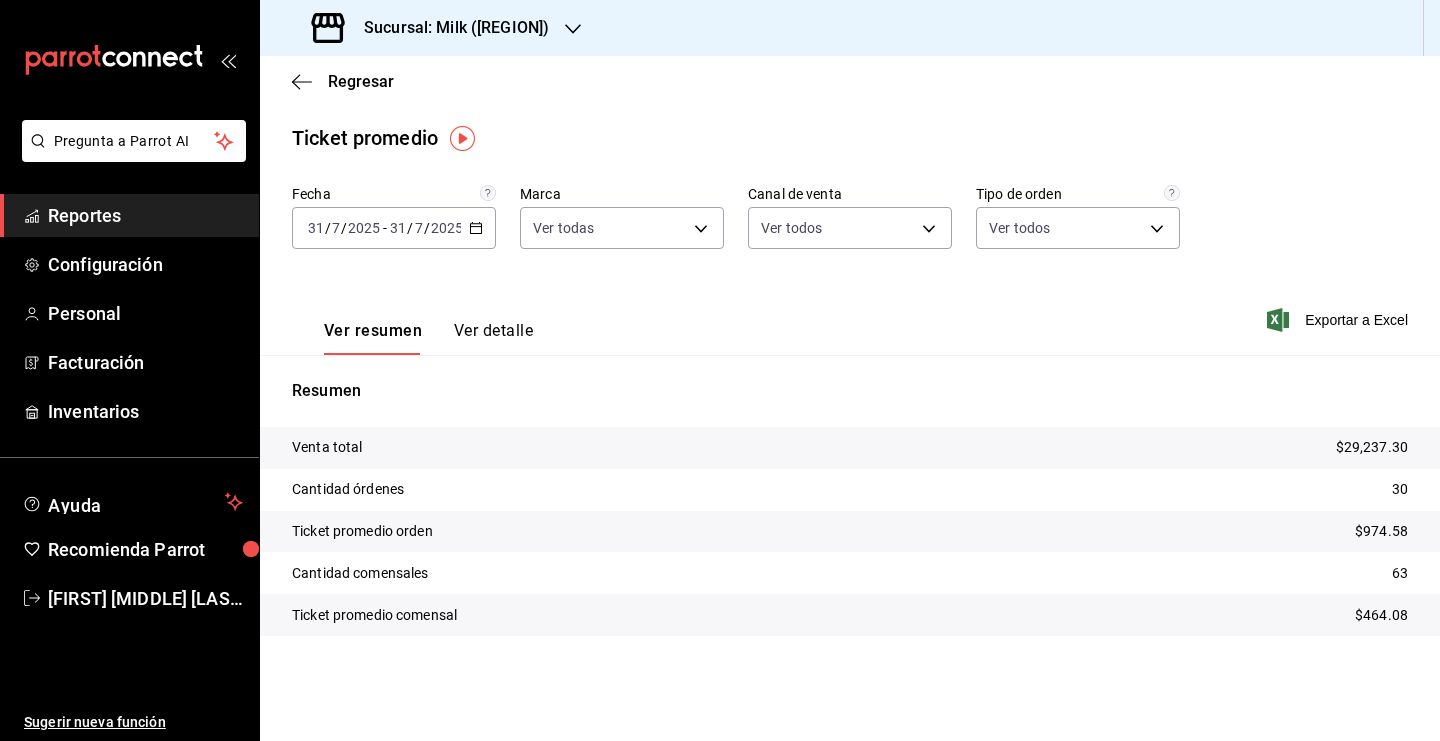 click on "2025-07-31 31 / 7 / 2025 - 2025-07-31 31 / 7 / 2025" at bounding box center [394, 228] 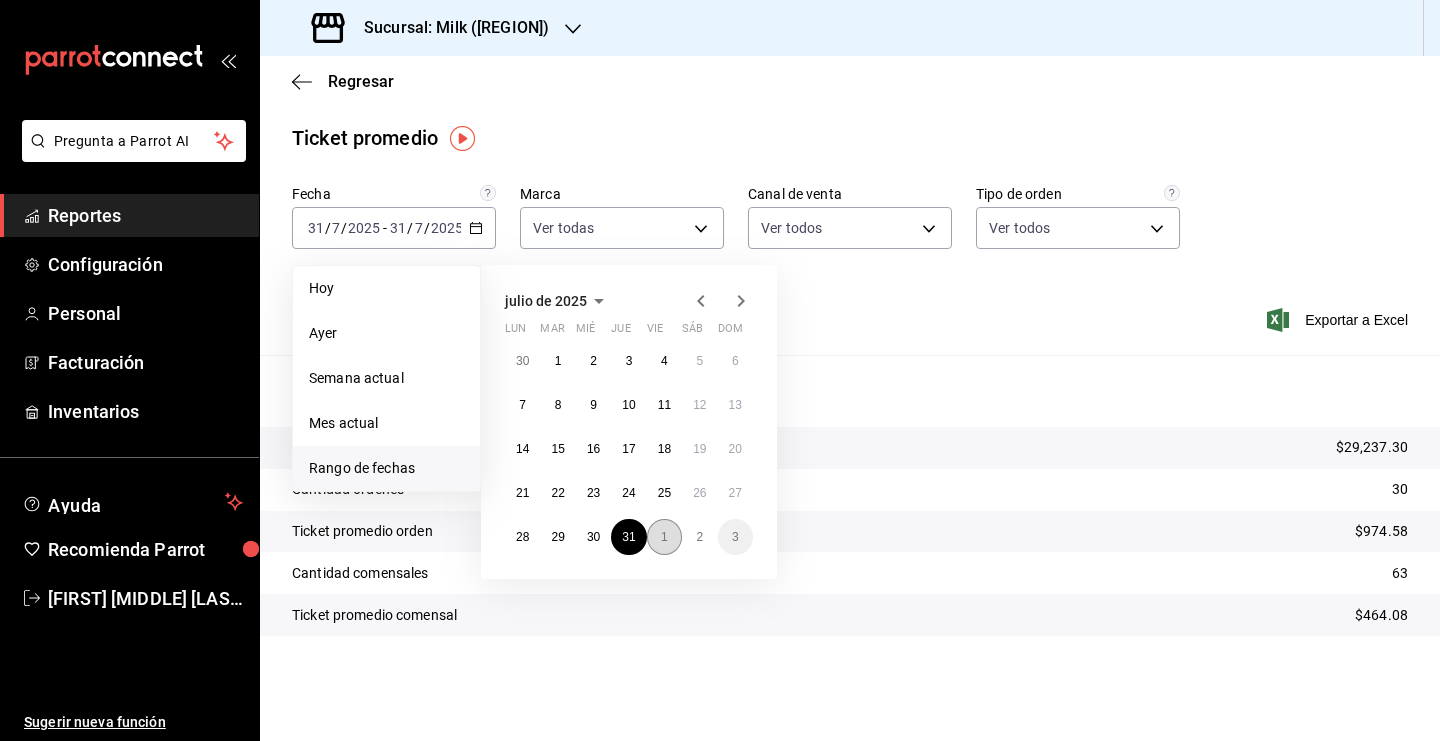 click on "1" at bounding box center [664, 537] 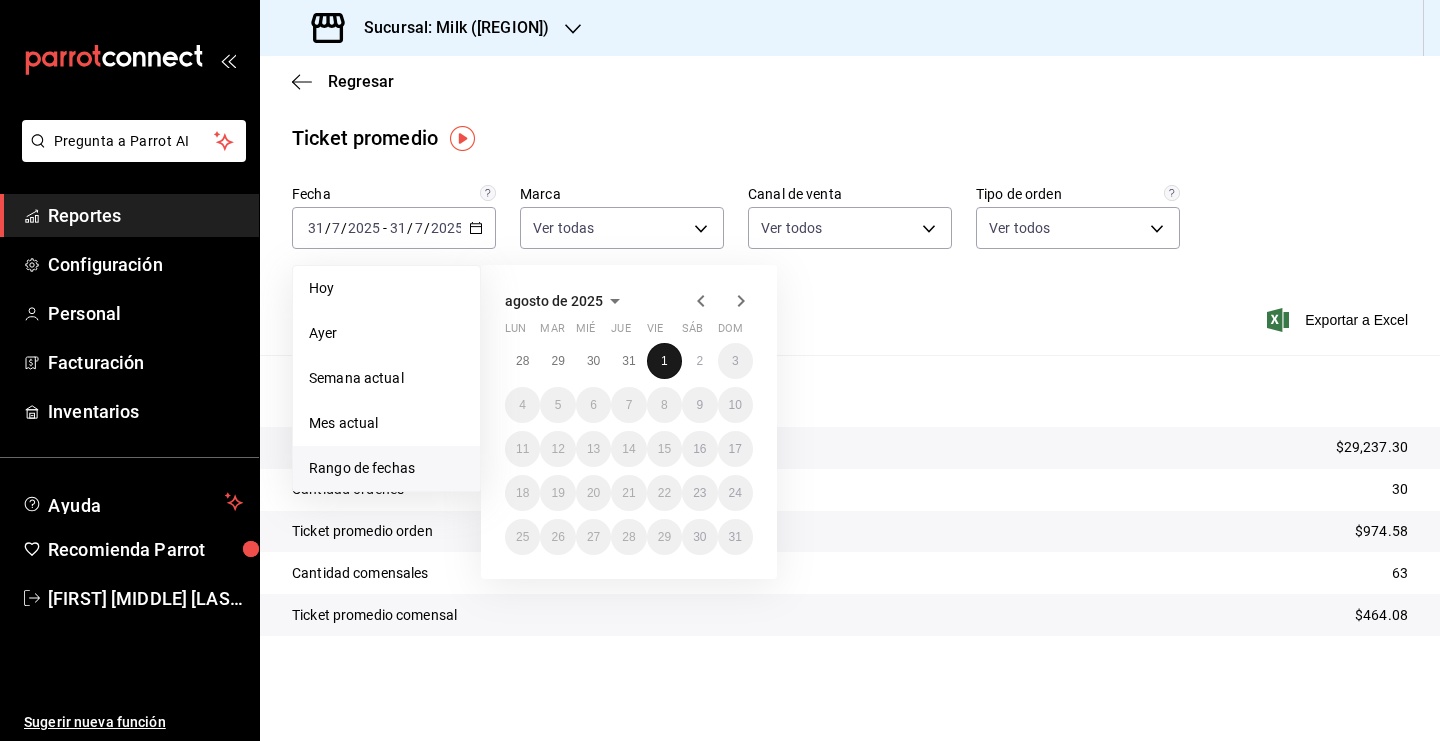 click on "1" at bounding box center (664, 361) 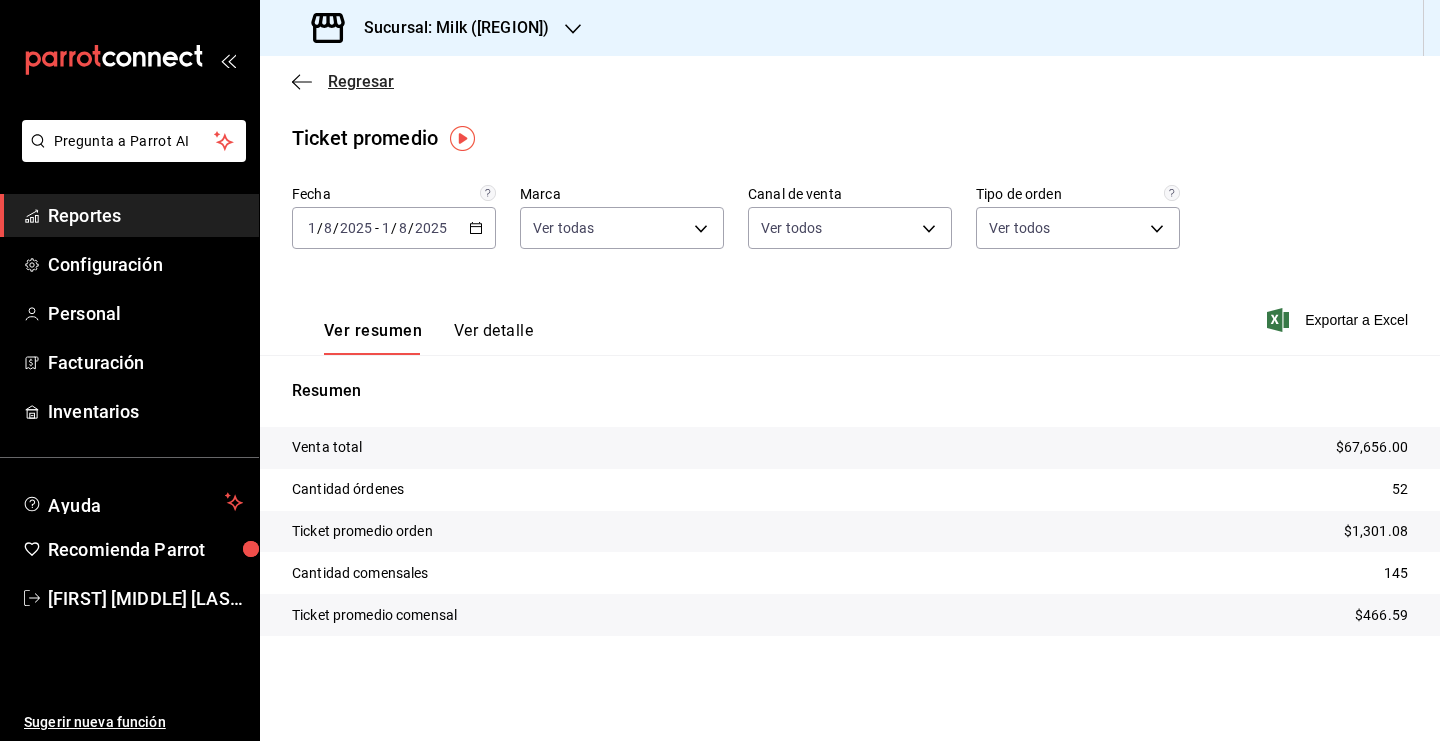 click on "Regresar" at bounding box center [361, 81] 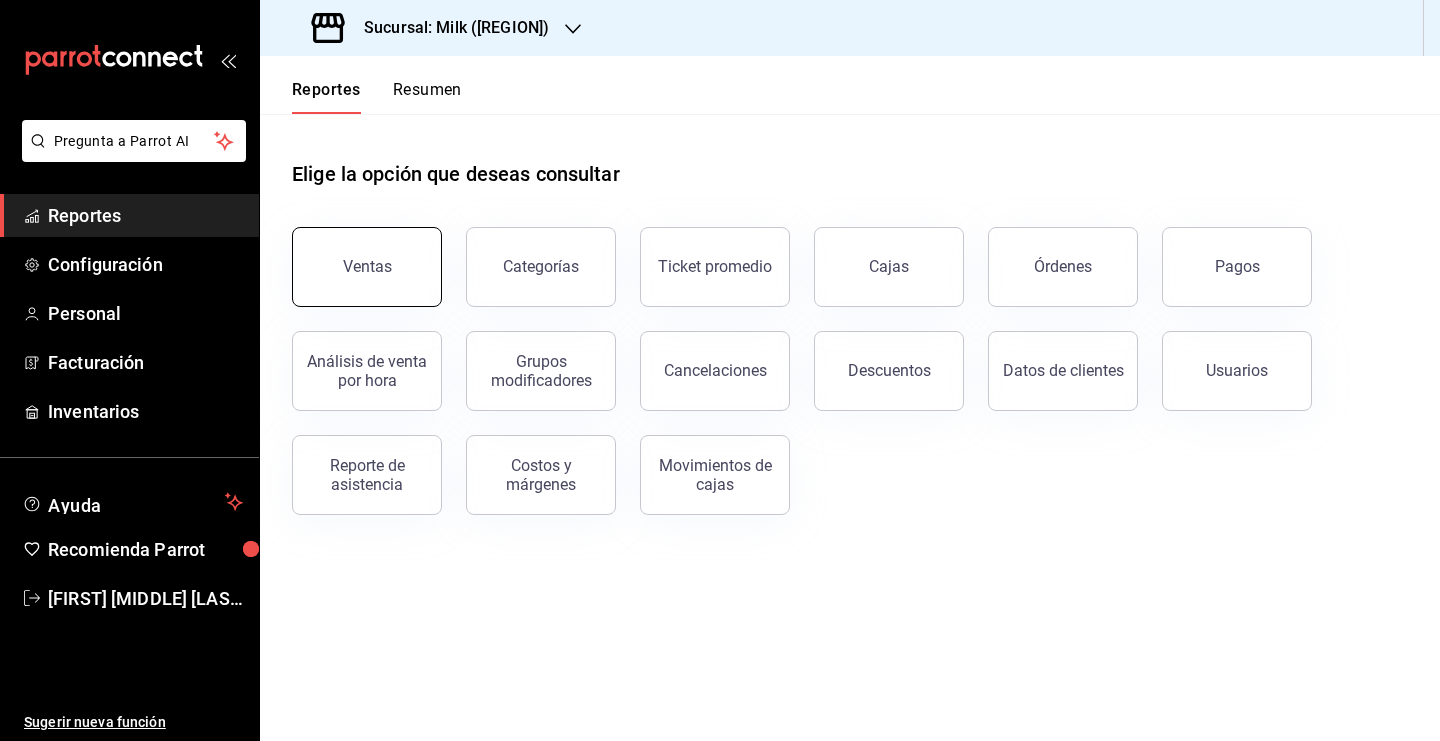 click on "Ventas" at bounding box center (367, 266) 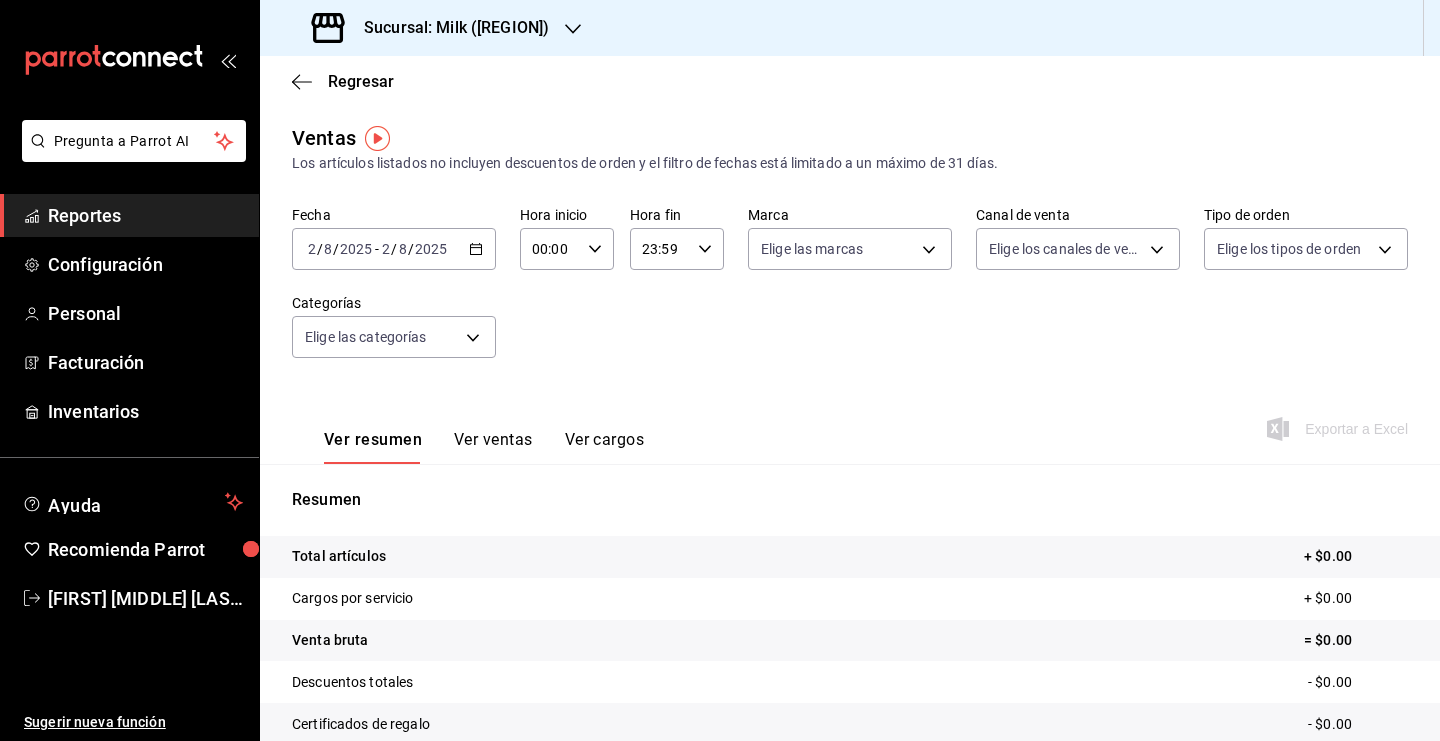 click on "2025-08-02 2 / 8 / 2025 - 2025-08-02 2 / 8 / 2025" at bounding box center [394, 249] 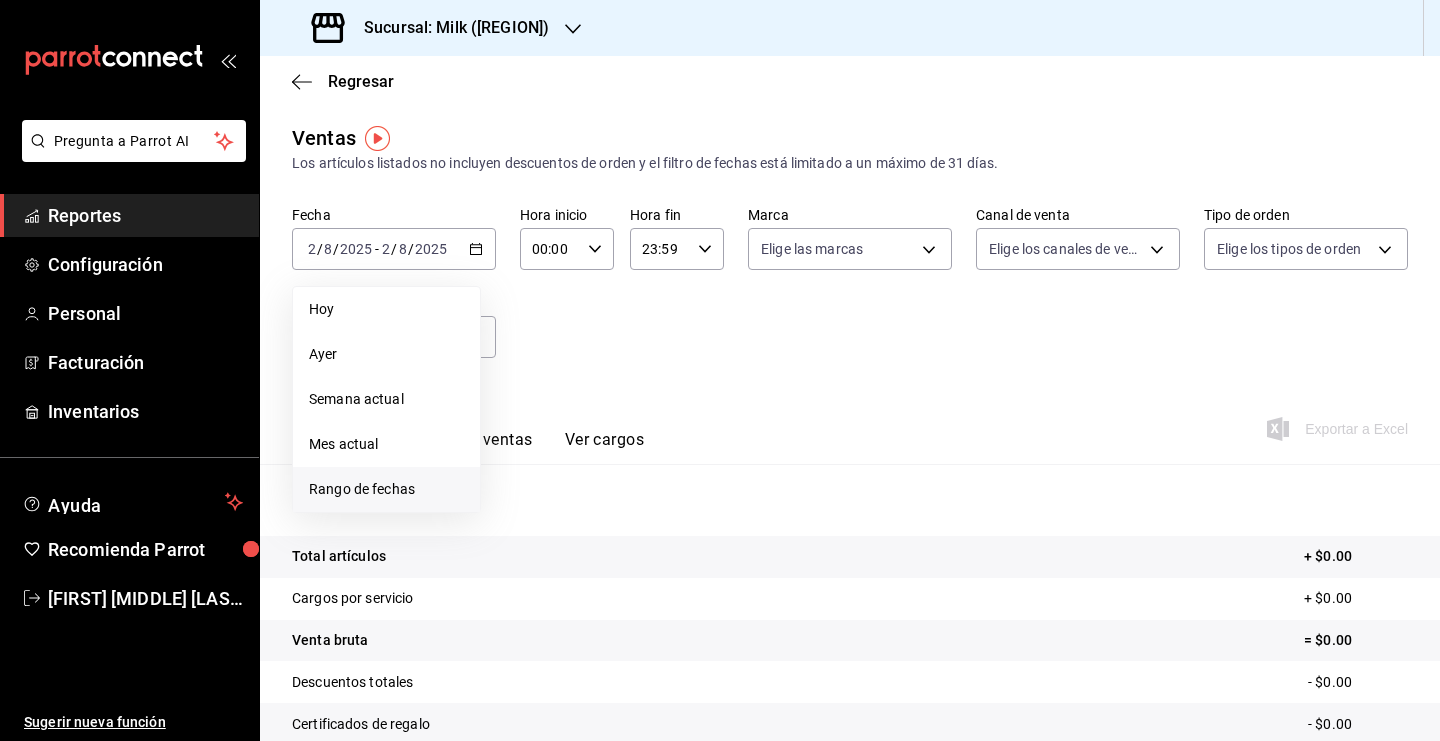 click on "Rango de fechas" at bounding box center [386, 489] 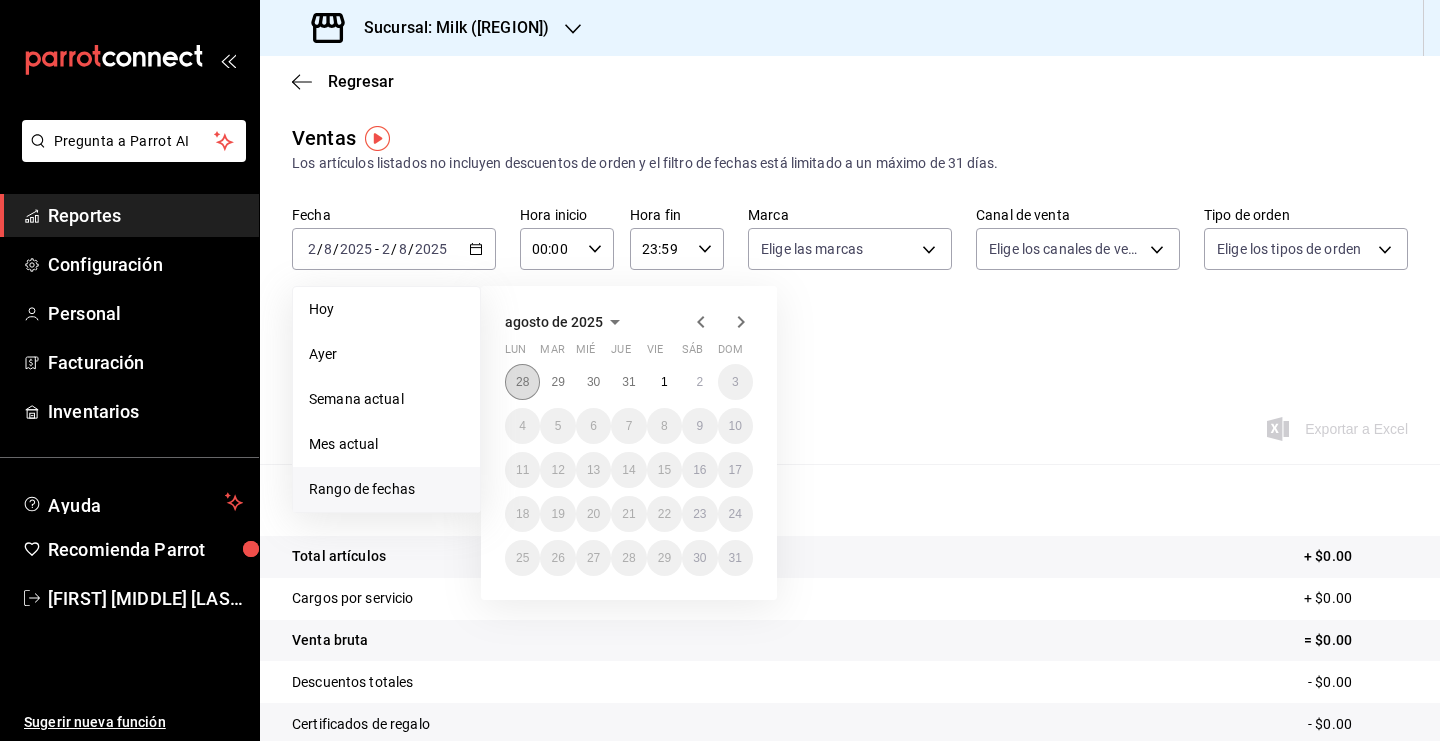 click on "28" at bounding box center (522, 382) 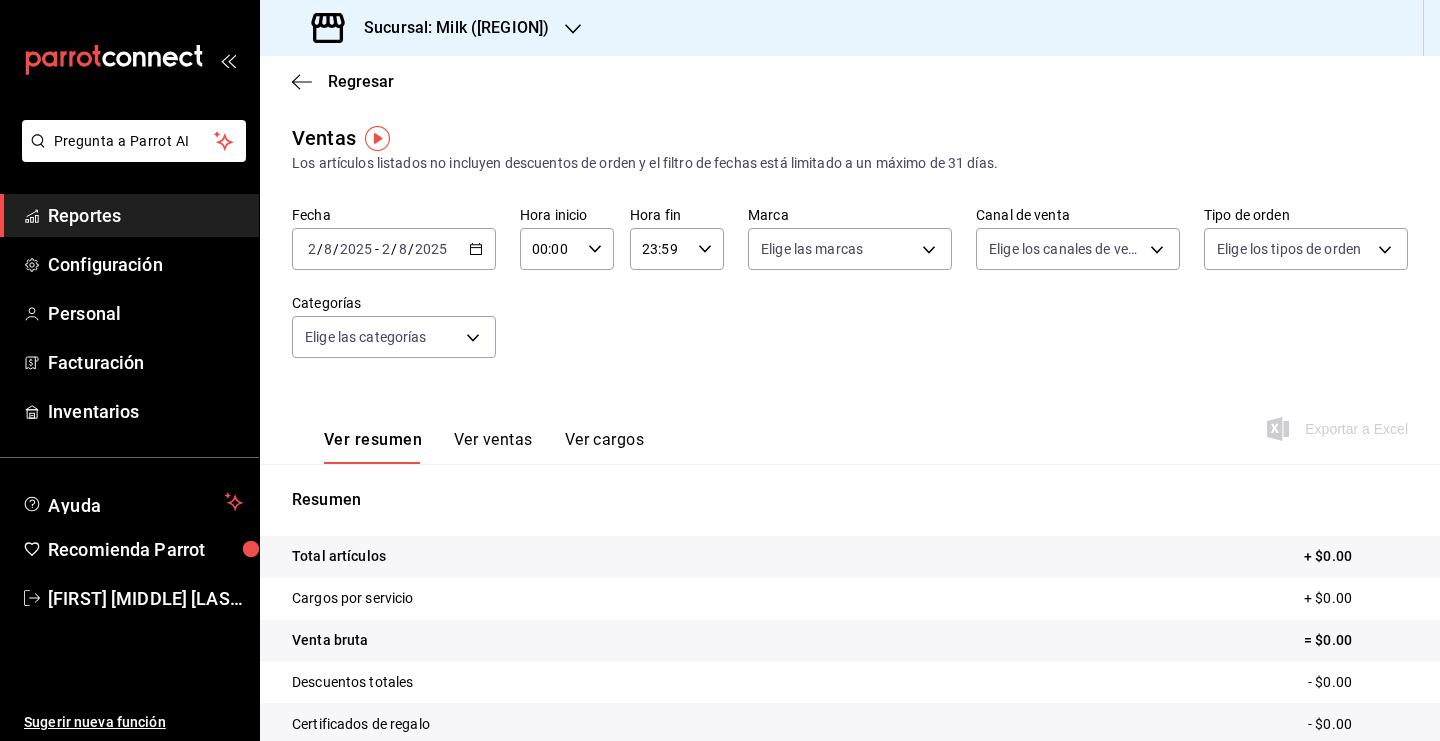click 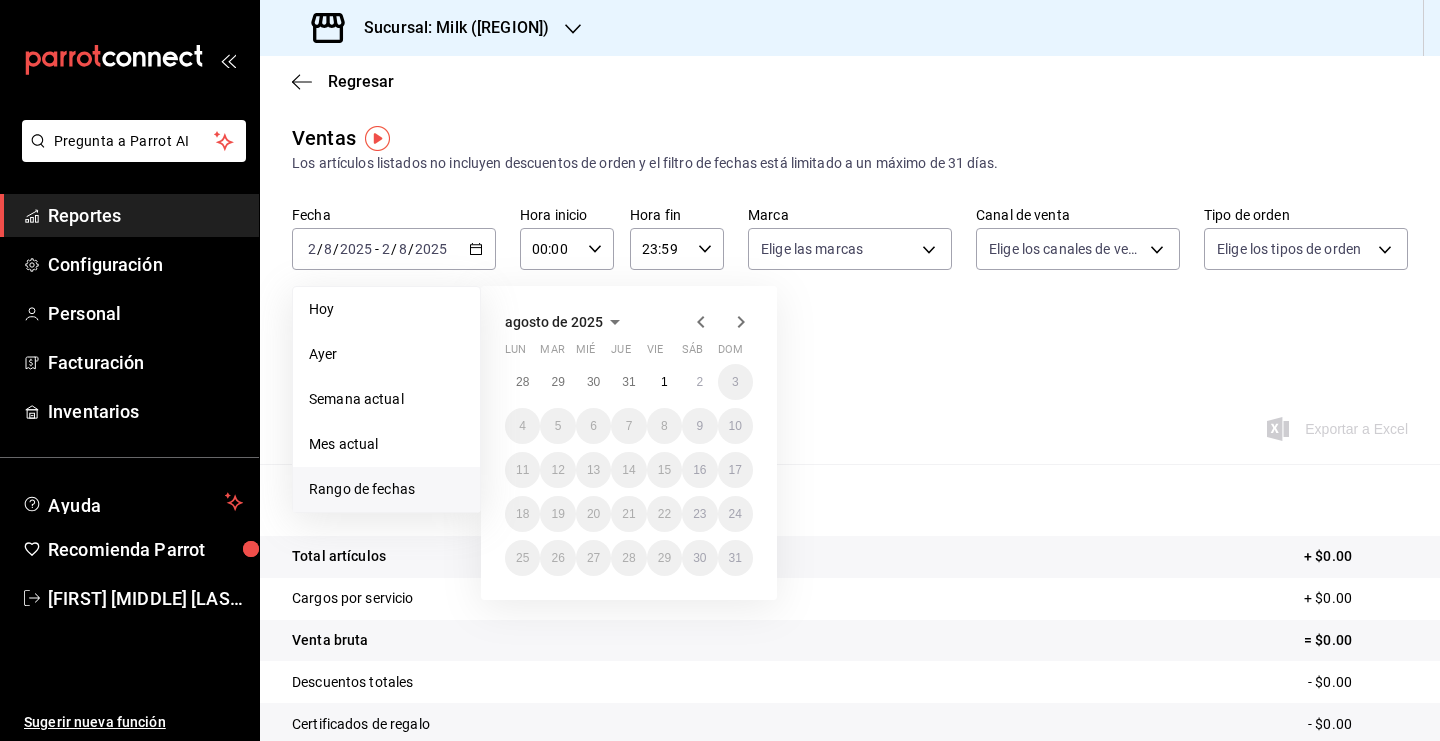 click on "Rango de fechas" at bounding box center (386, 489) 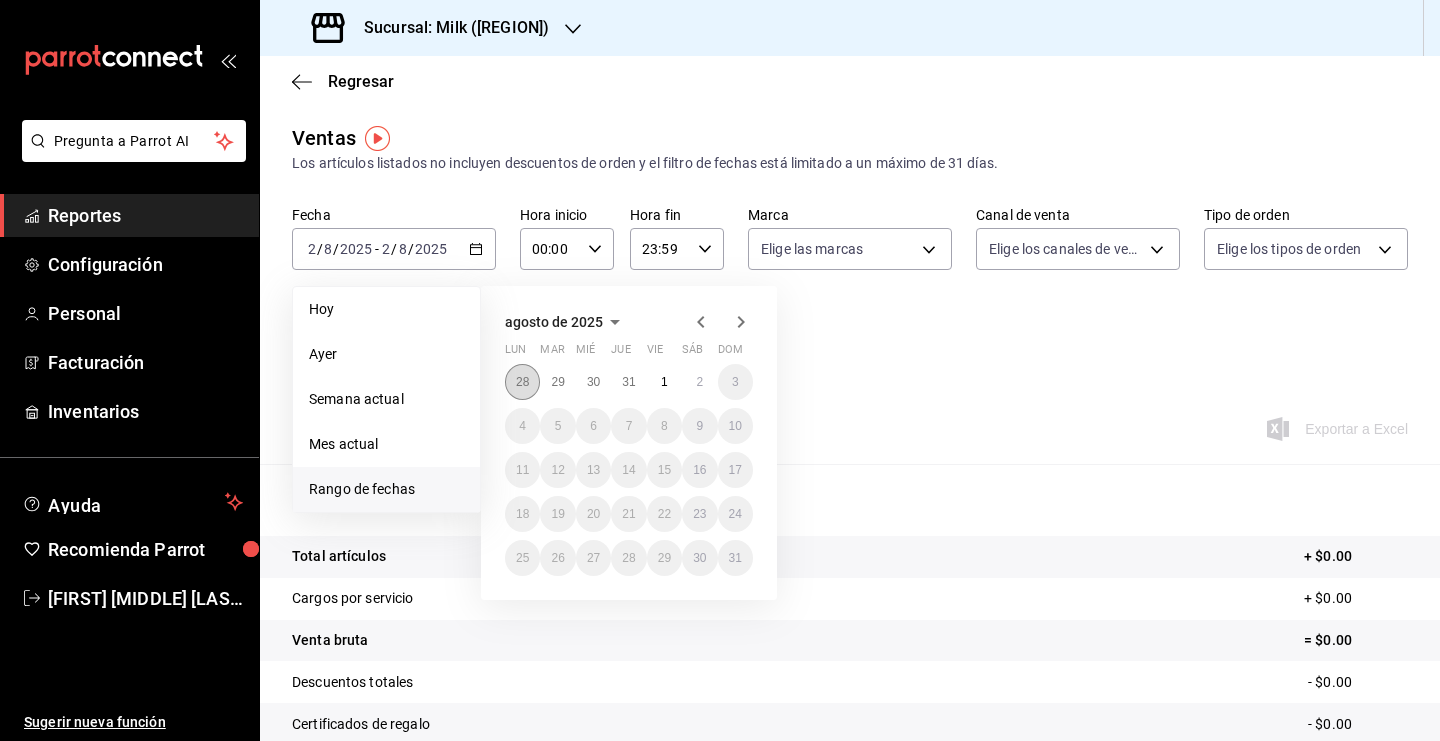 click on "28" at bounding box center (522, 382) 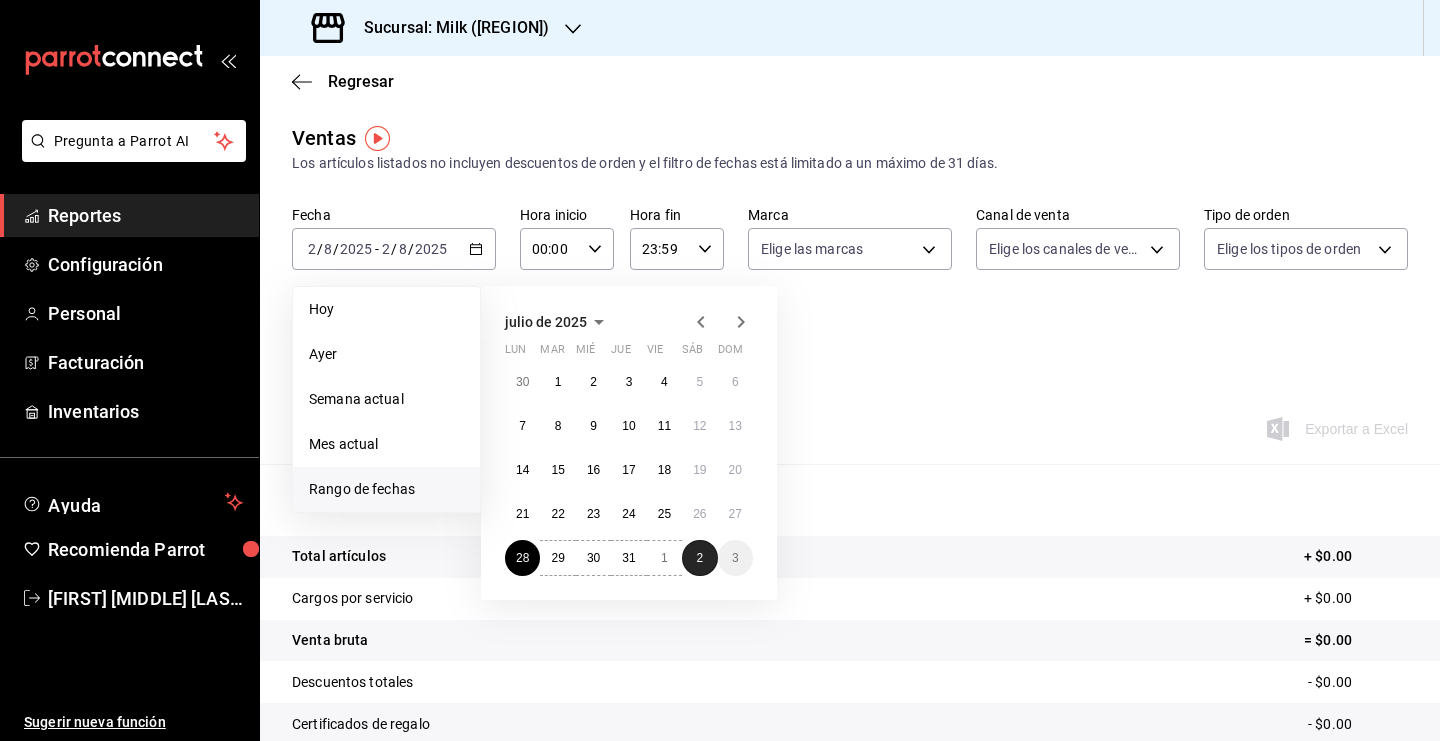 click on "2" at bounding box center [699, 558] 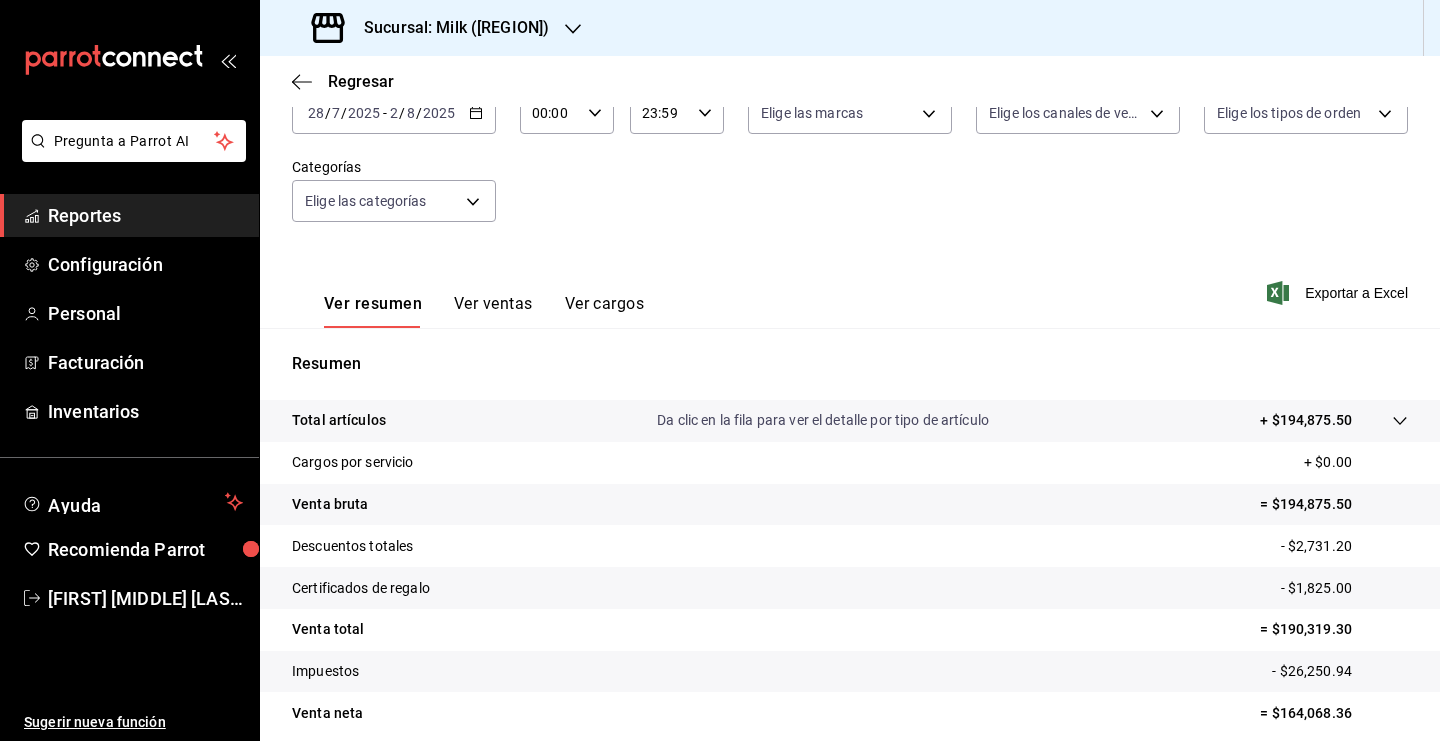 scroll, scrollTop: 139, scrollLeft: 0, axis: vertical 